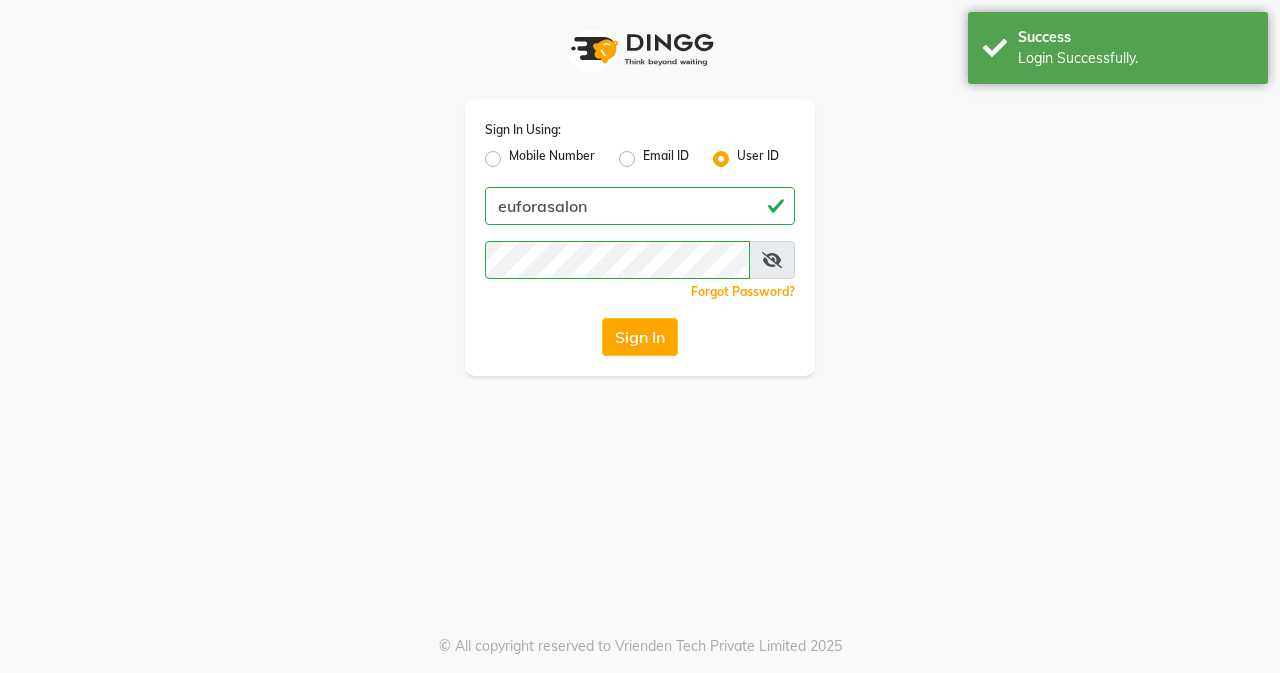 scroll, scrollTop: 0, scrollLeft: 0, axis: both 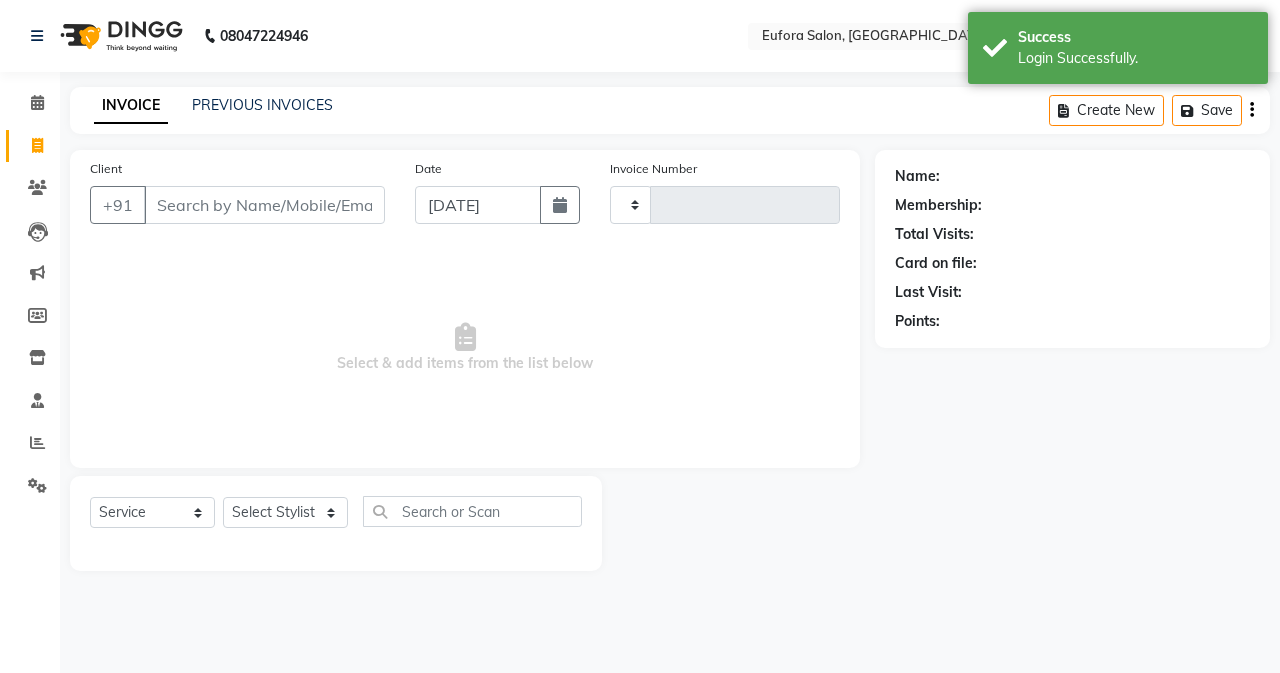 select on "en" 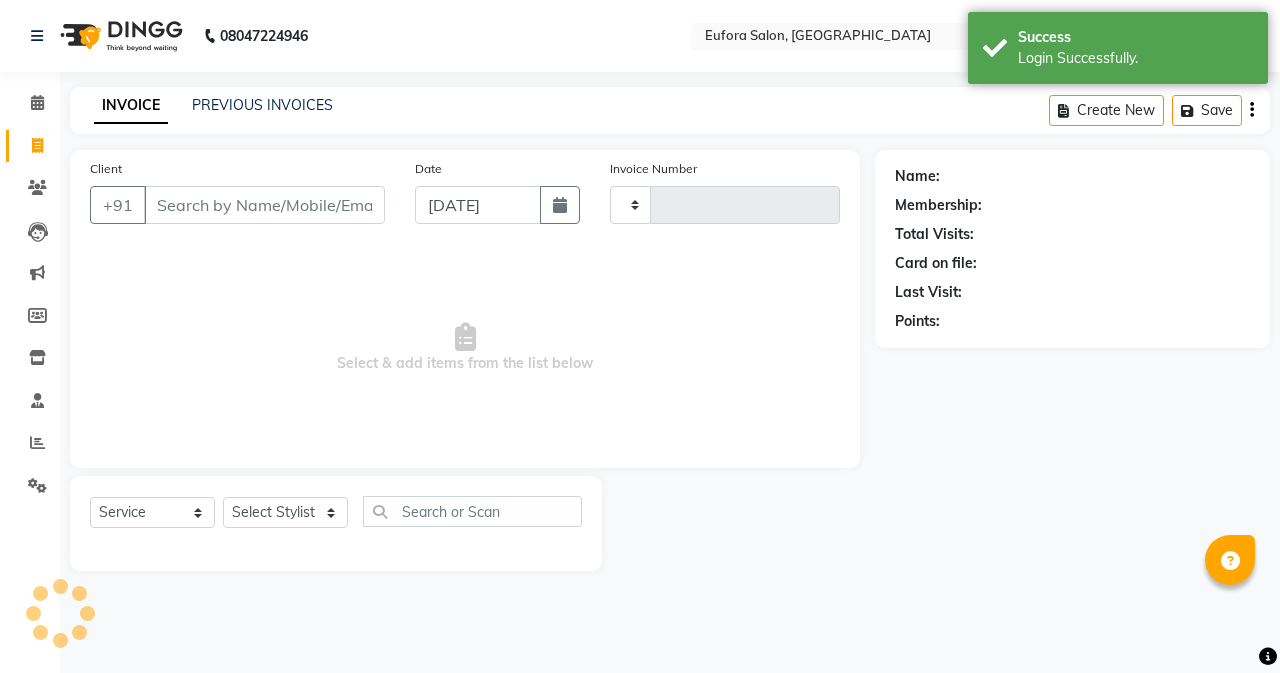 type on "0303" 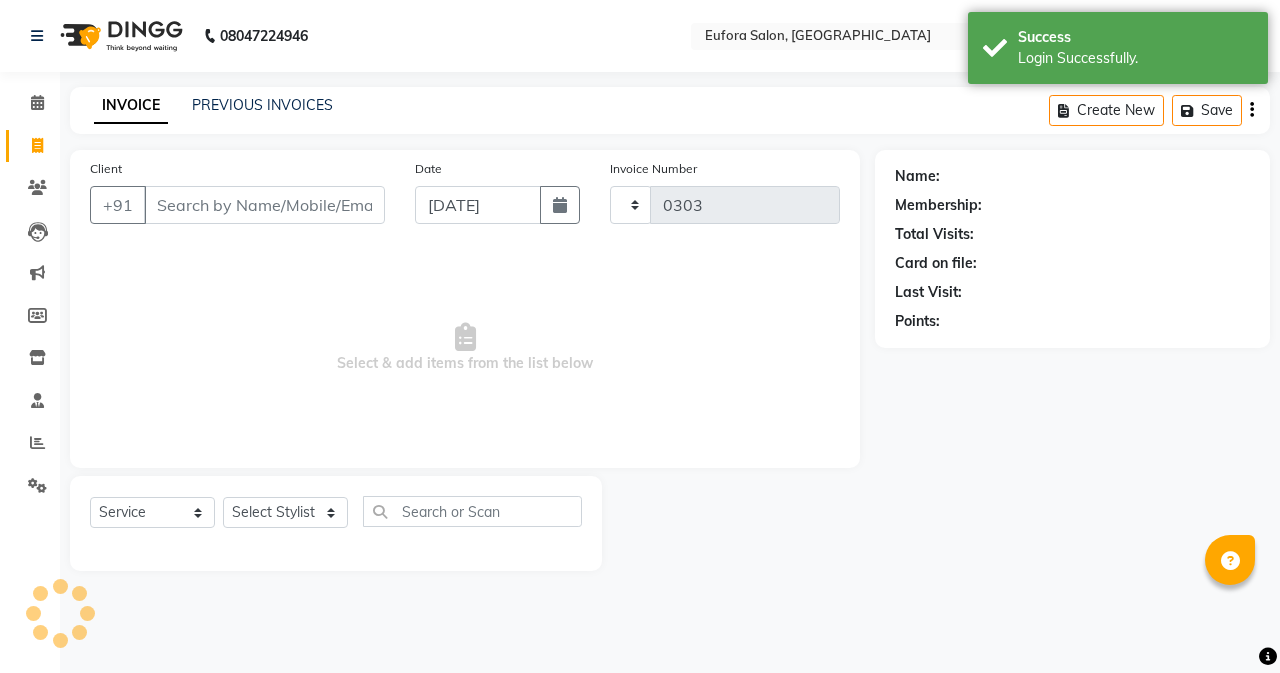 select on "6684" 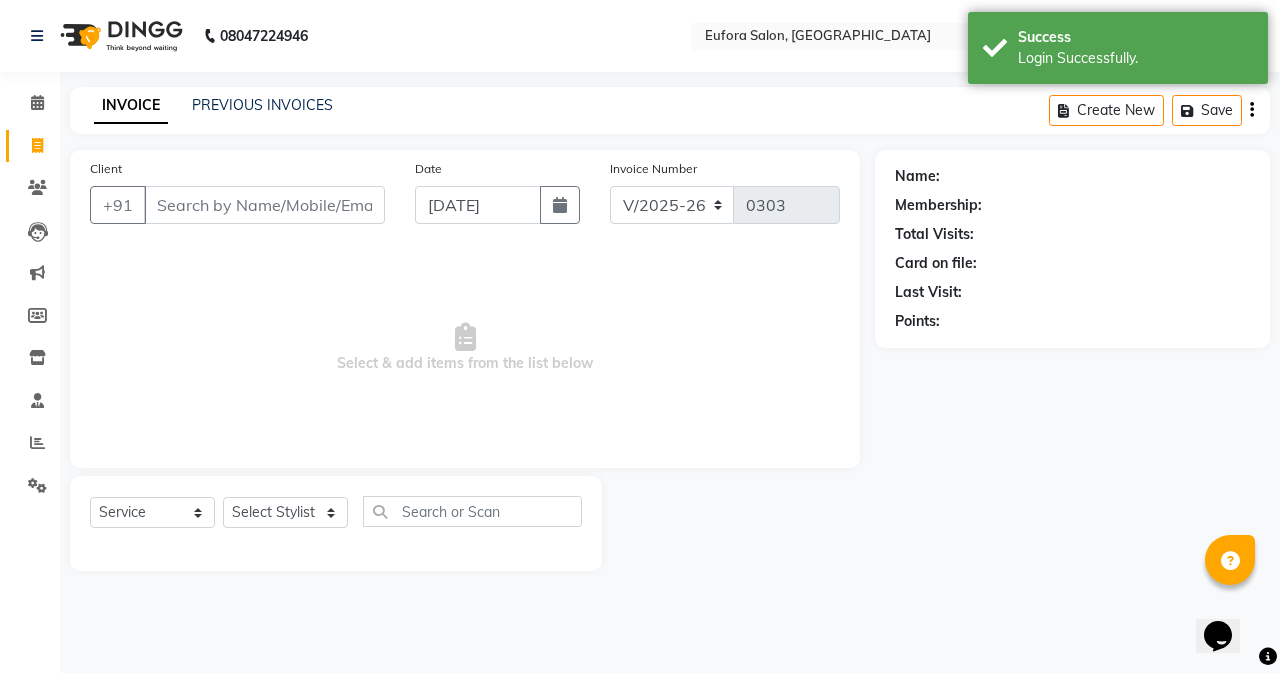 scroll, scrollTop: 0, scrollLeft: 0, axis: both 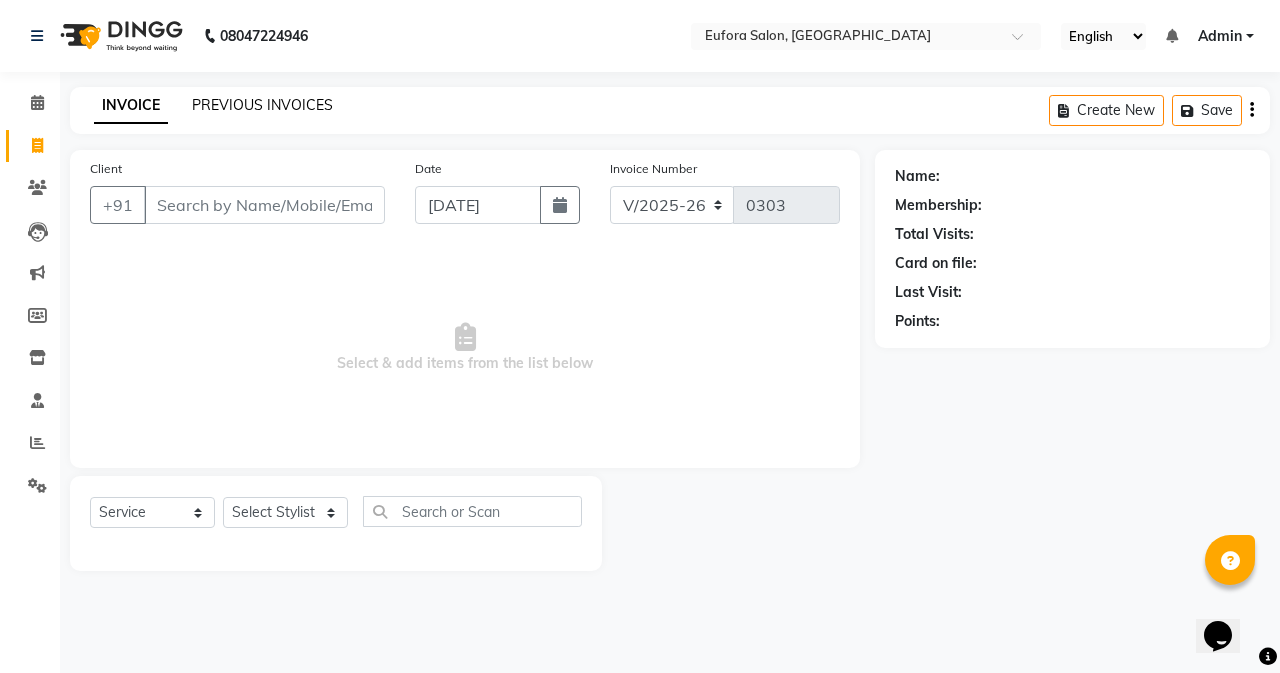 click on "PREVIOUS INVOICES" 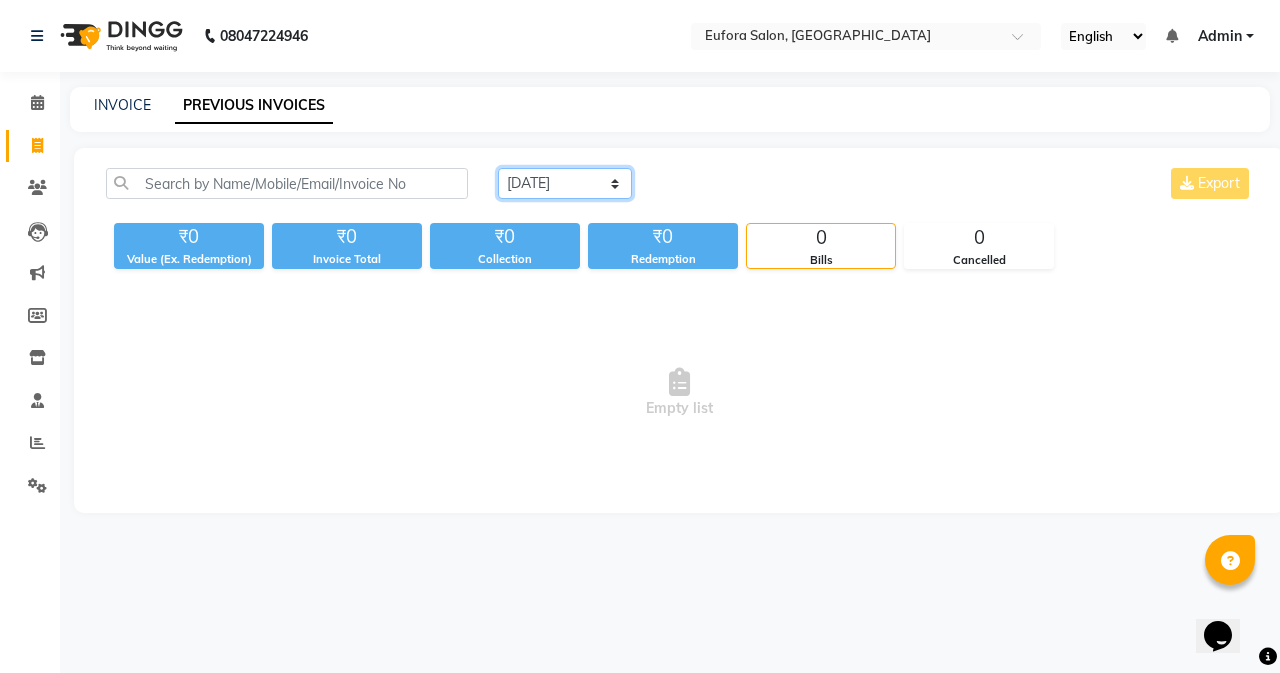 click on "[DATE] [DATE] Custom Range" 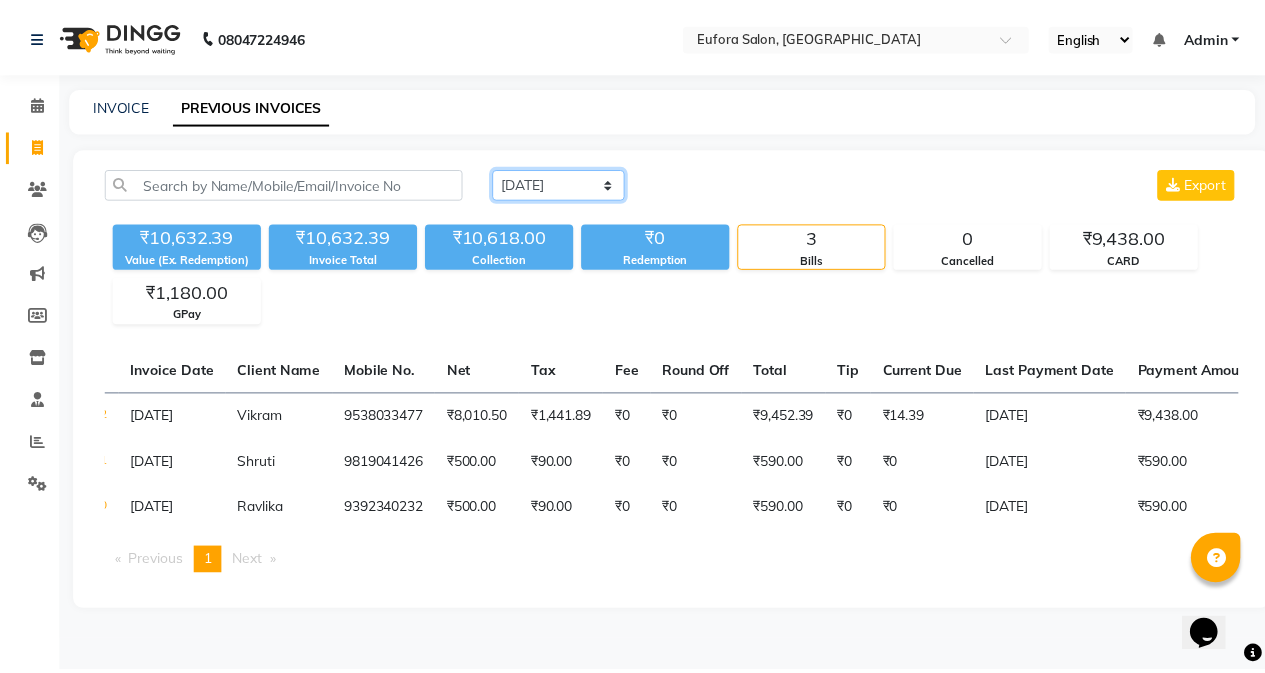 scroll, scrollTop: 0, scrollLeft: 0, axis: both 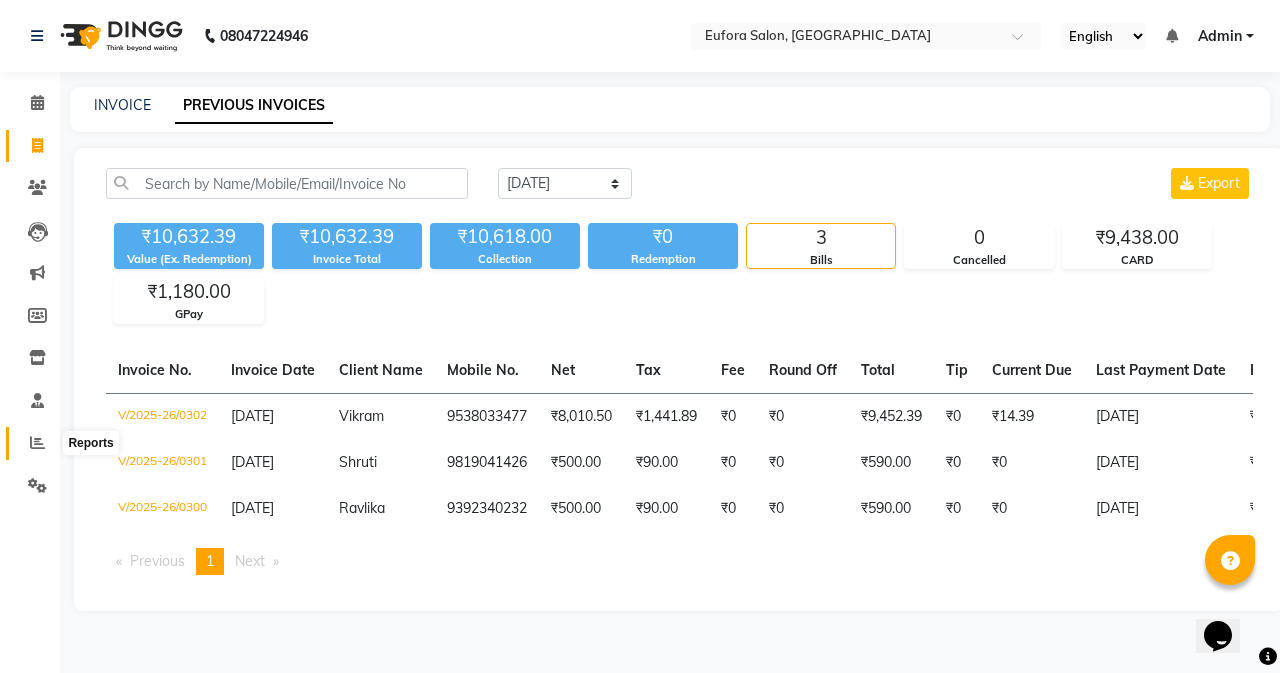 click 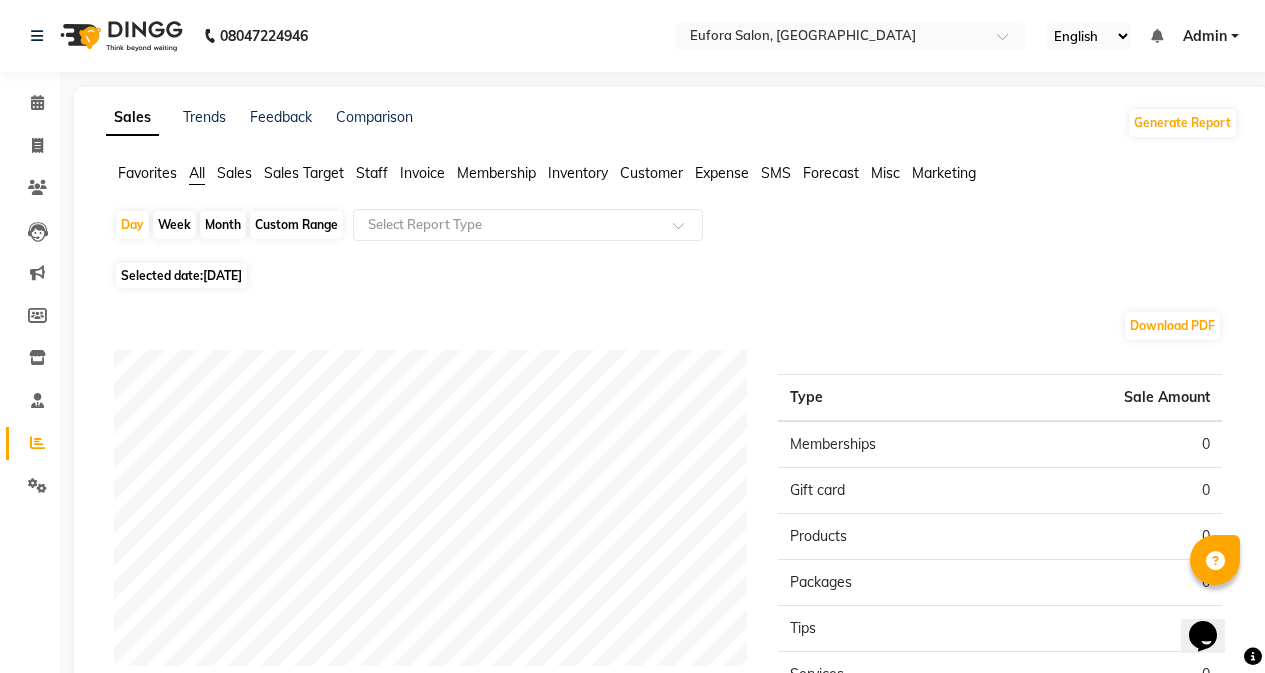 click on "Staff" 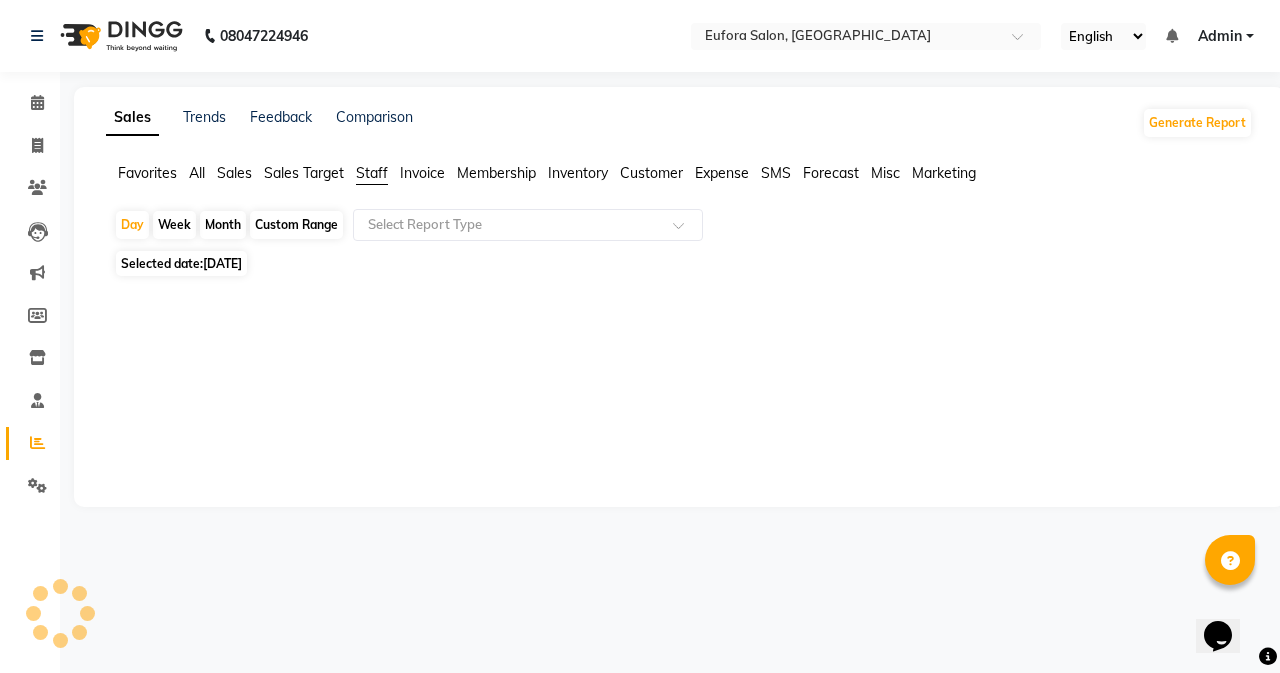 click on "Custom Range" 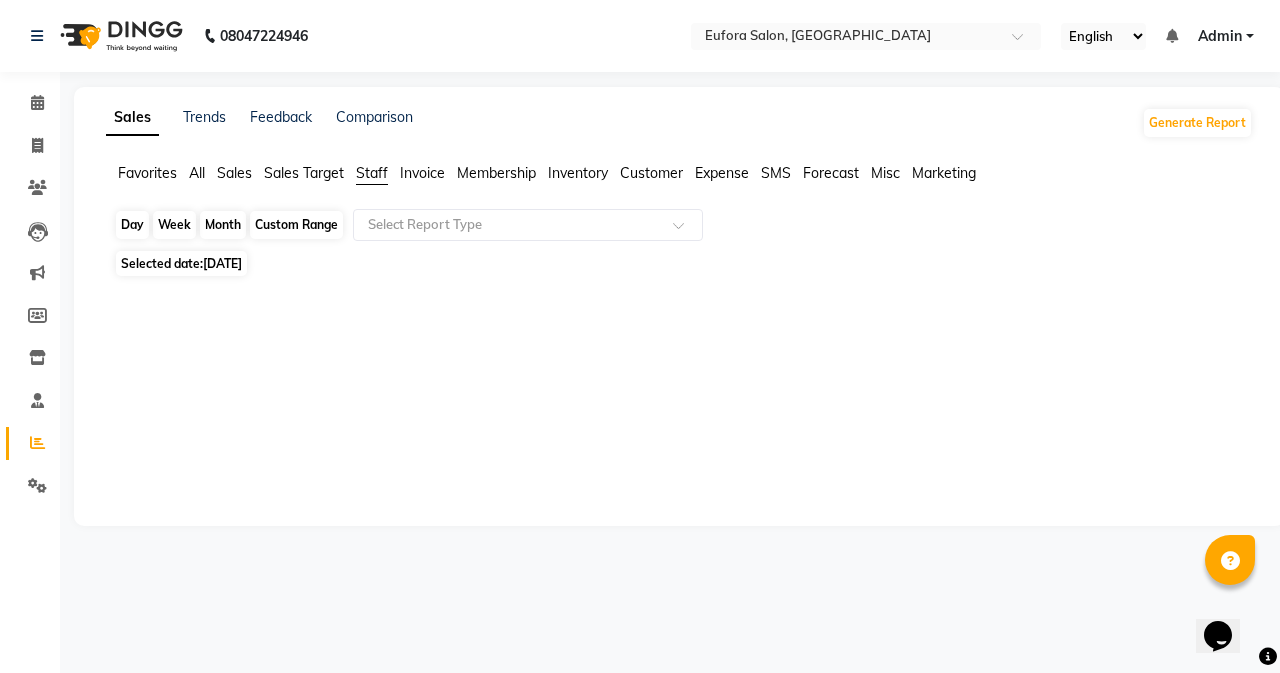 click on "Custom Range" 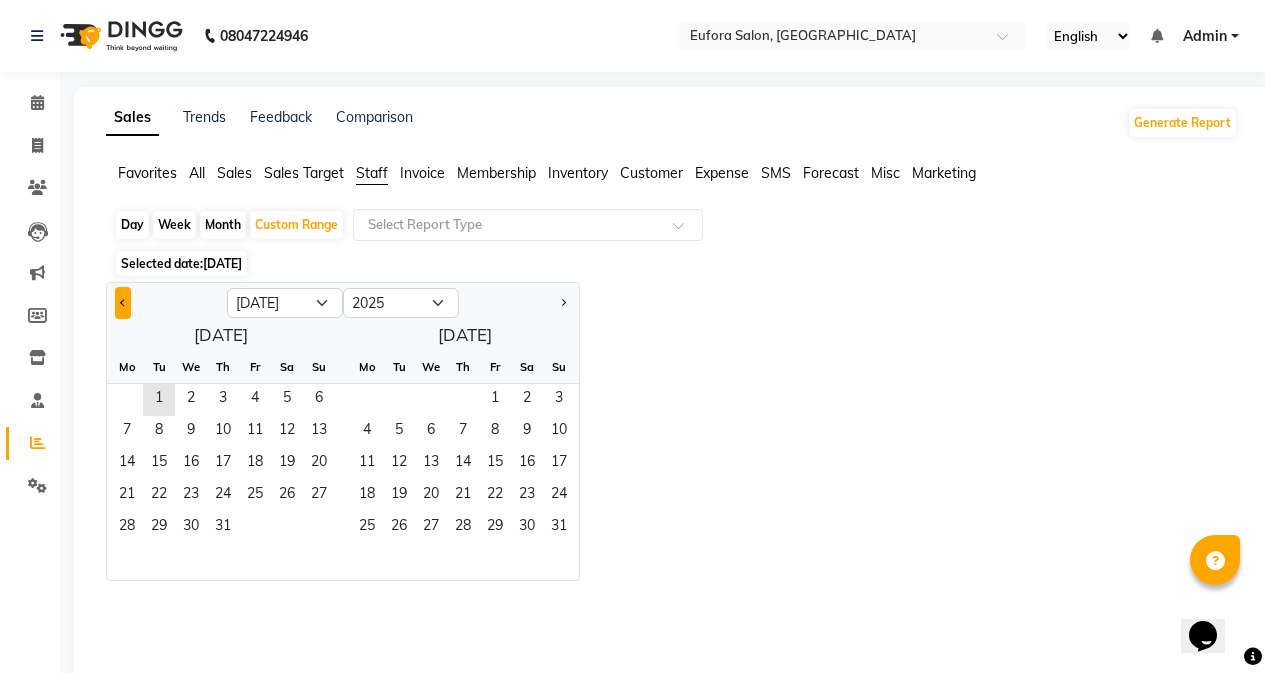 click 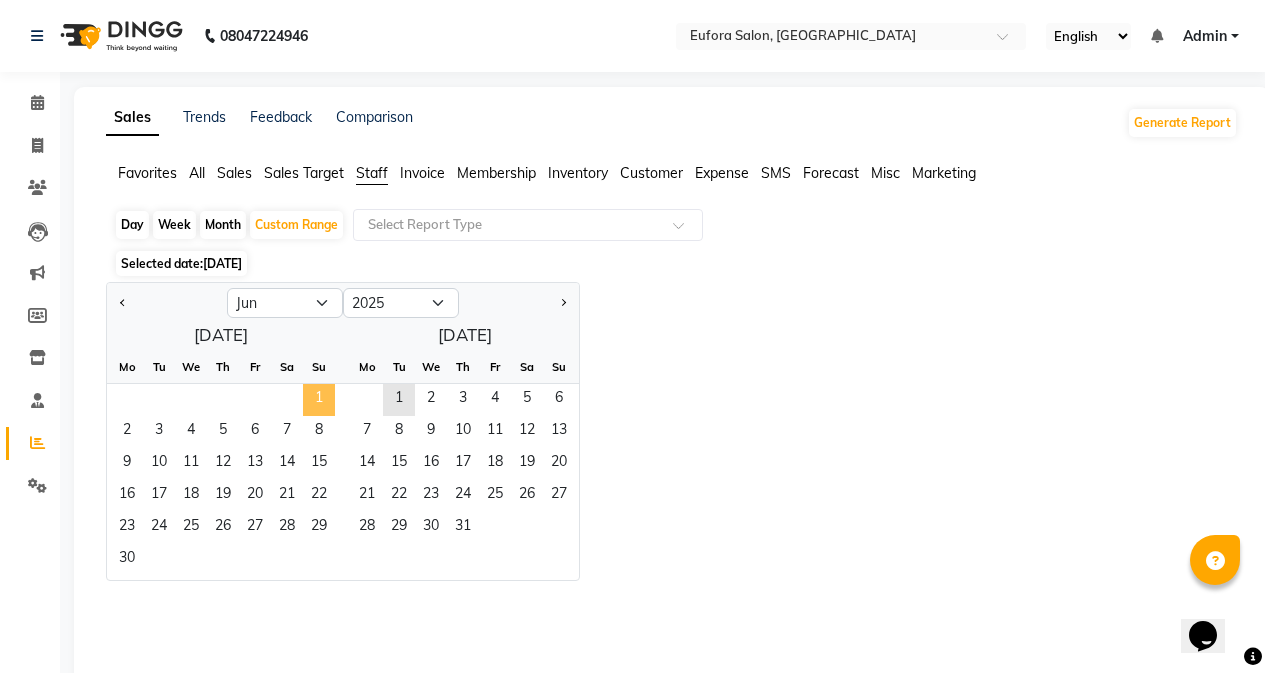 click on "1" 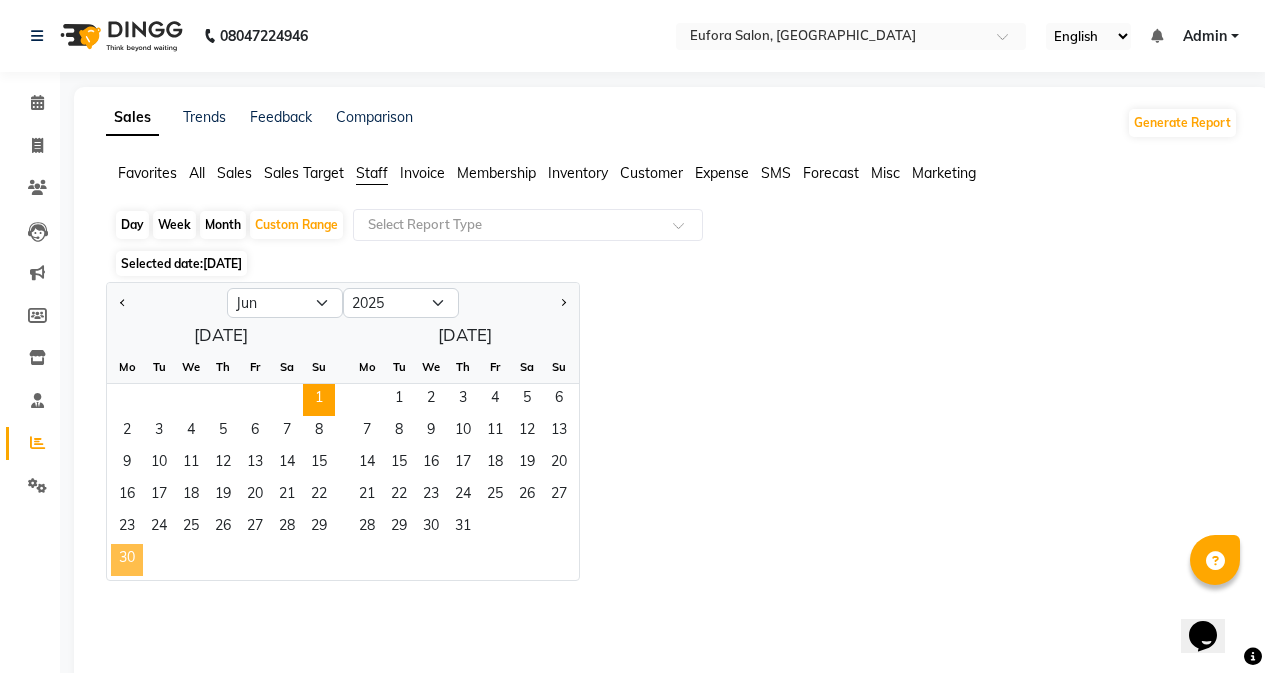 click on "30" 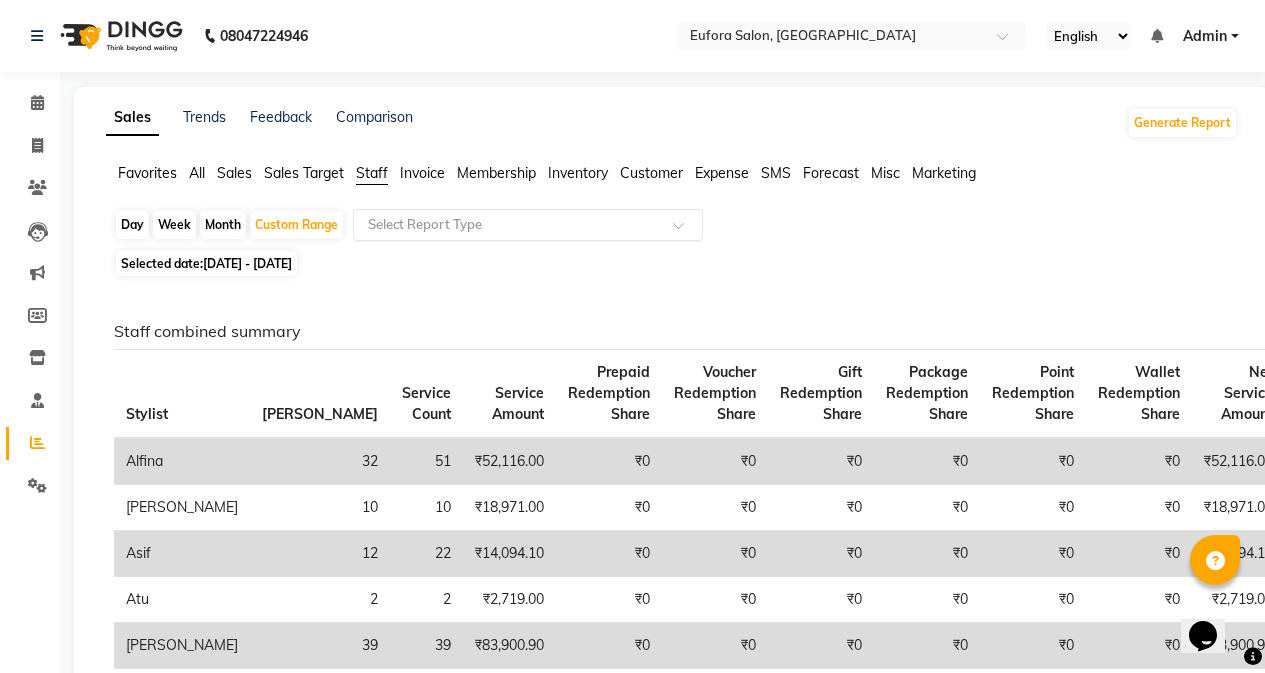 click 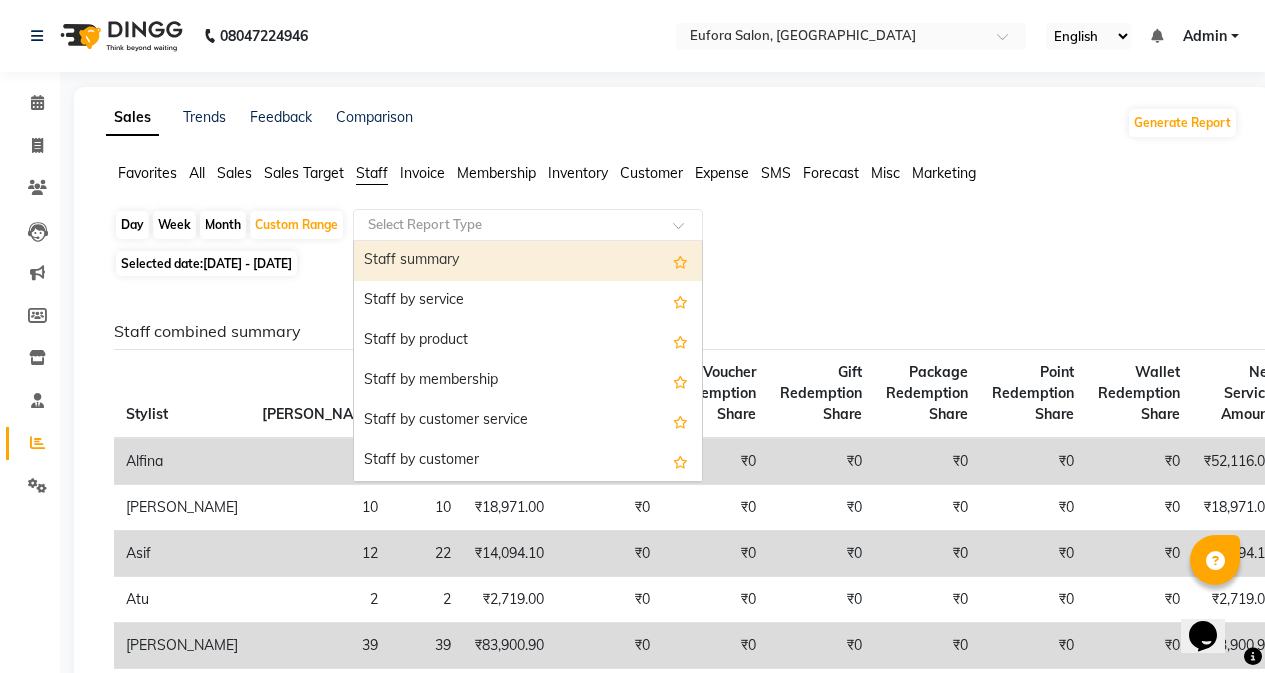 click on "Staff summary" at bounding box center [528, 261] 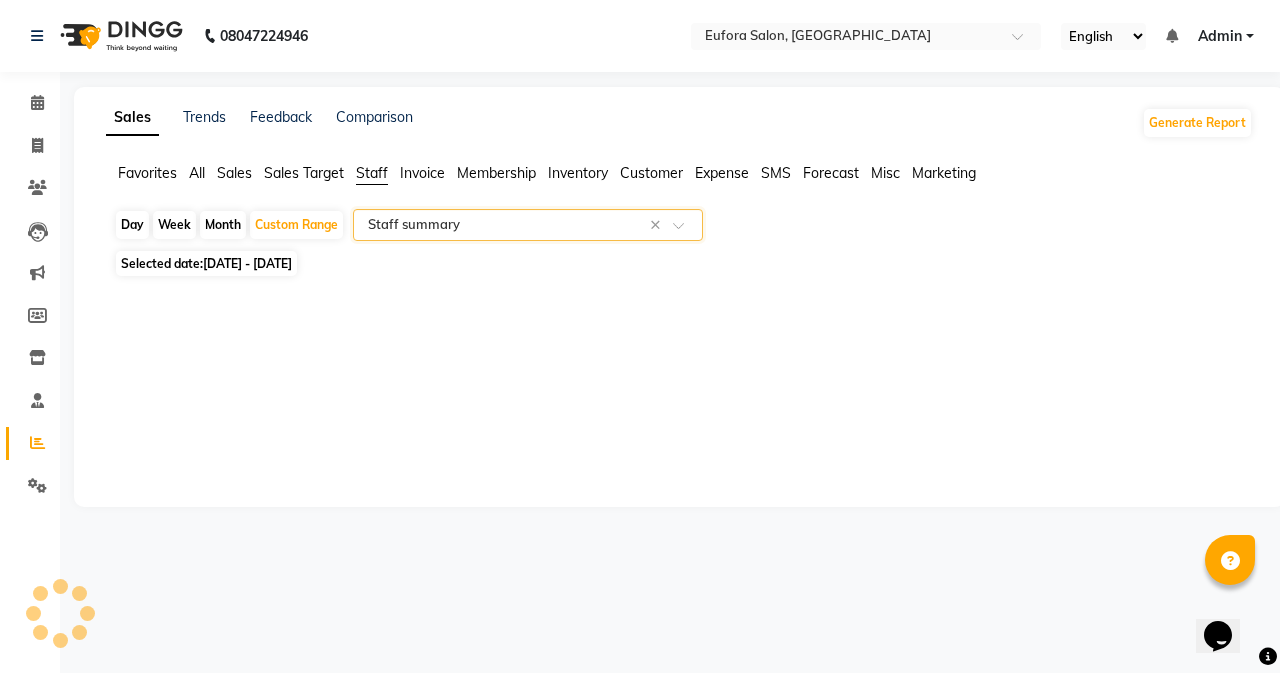 select on "filtered_report" 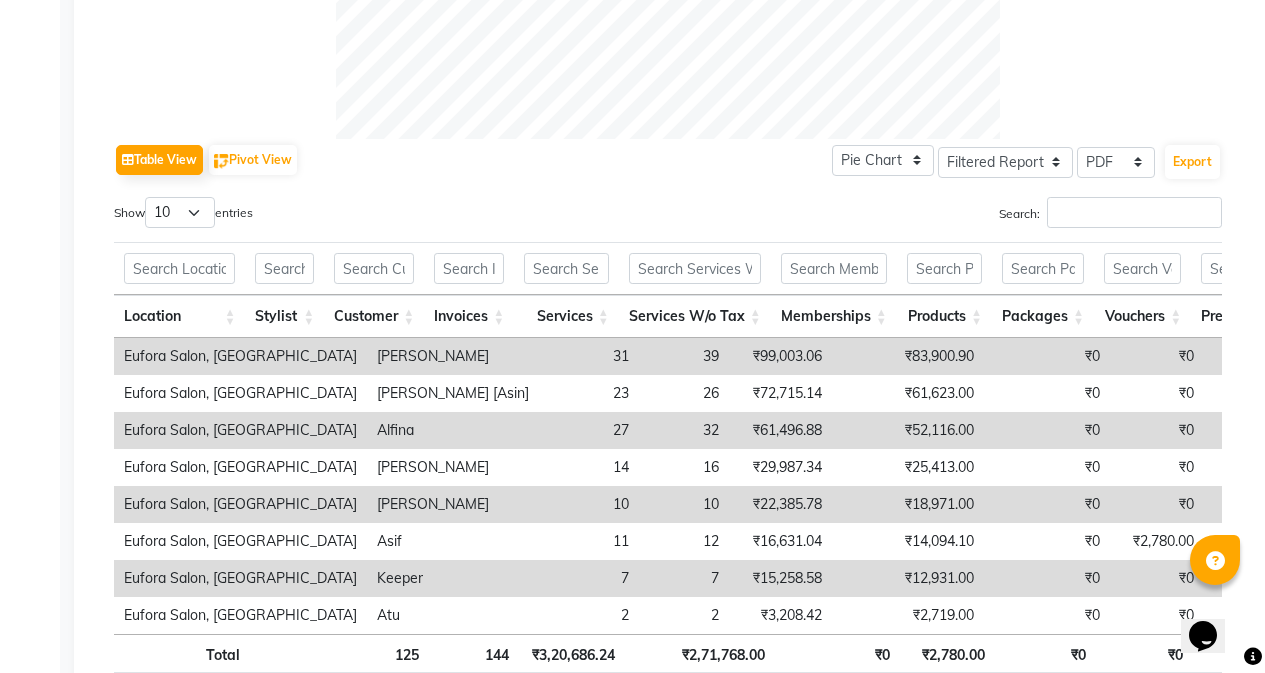 scroll, scrollTop: 989, scrollLeft: 0, axis: vertical 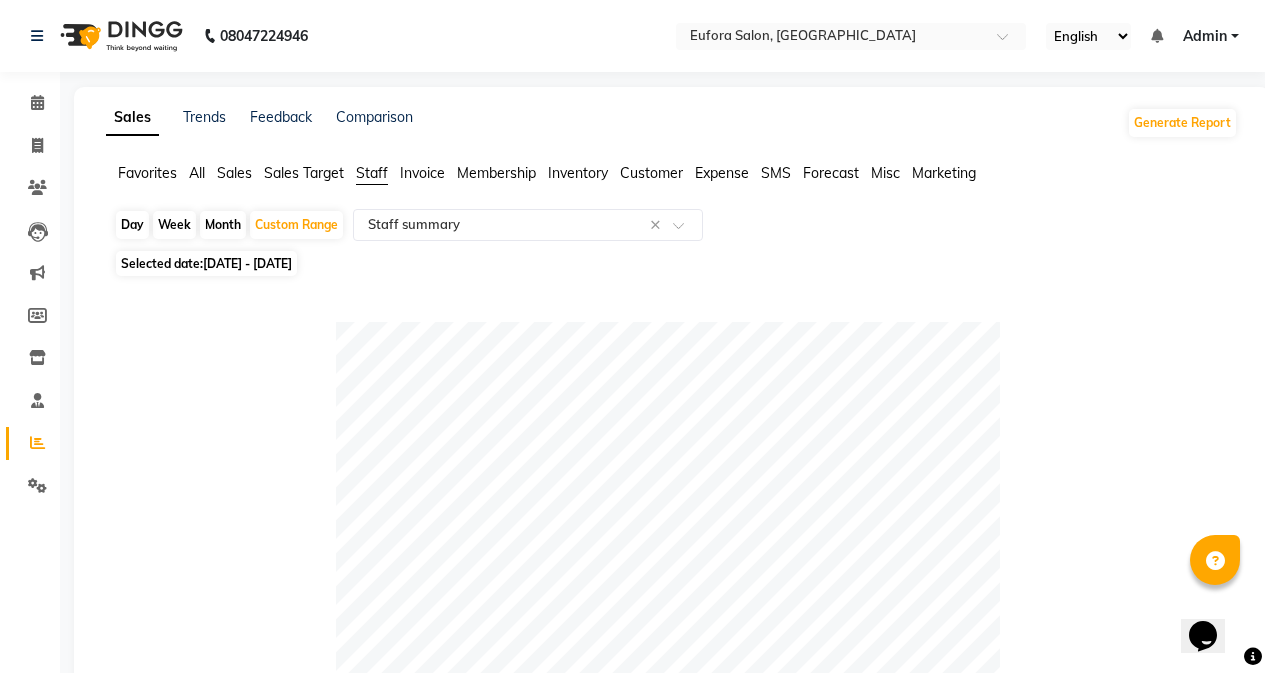 click on "All" 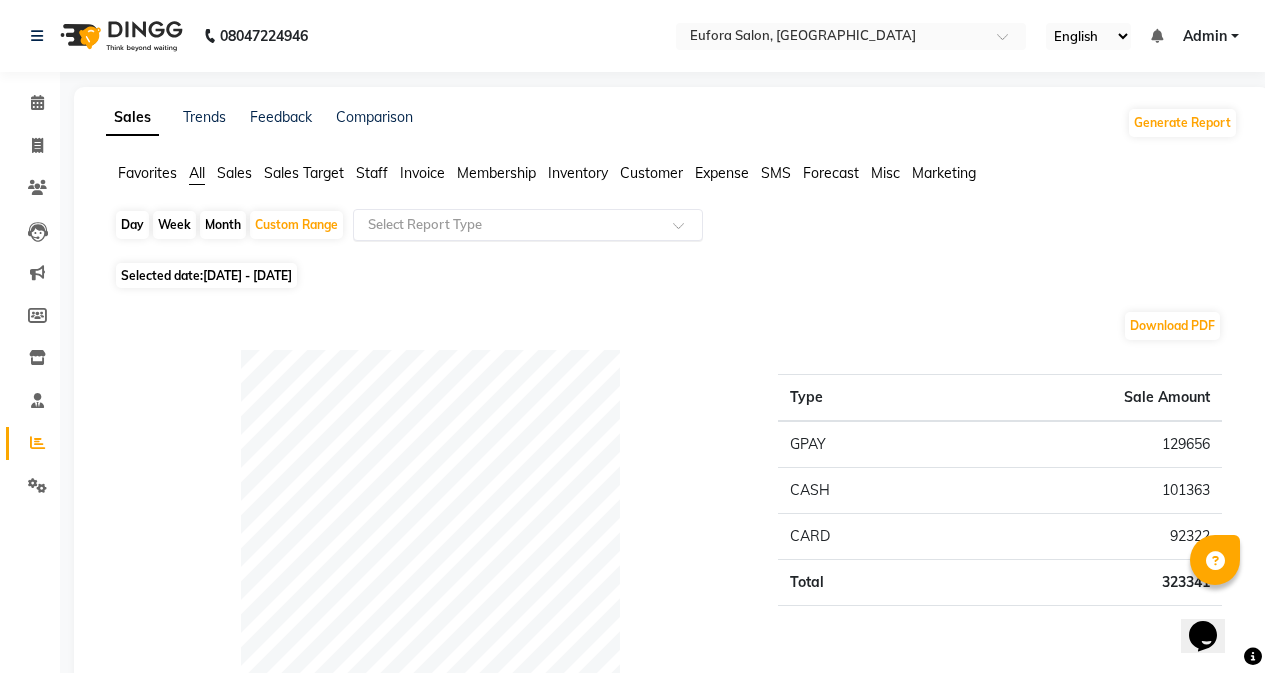 click 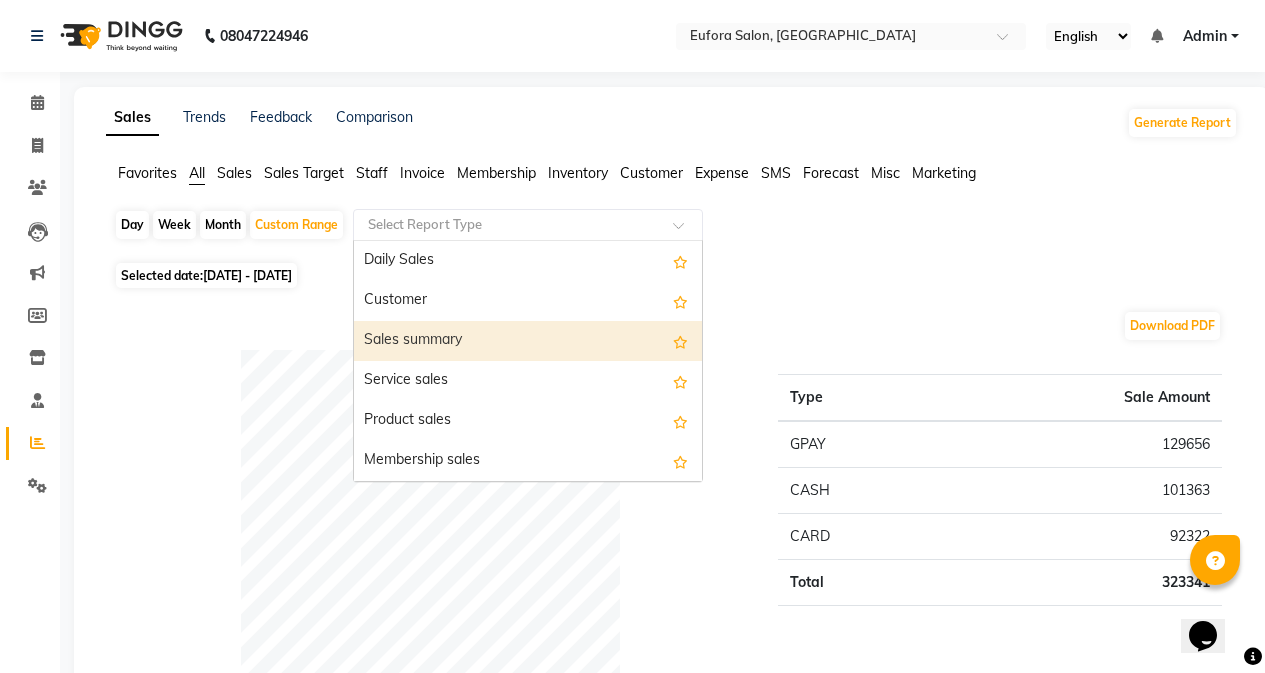 click on "Sales summary" at bounding box center (528, 341) 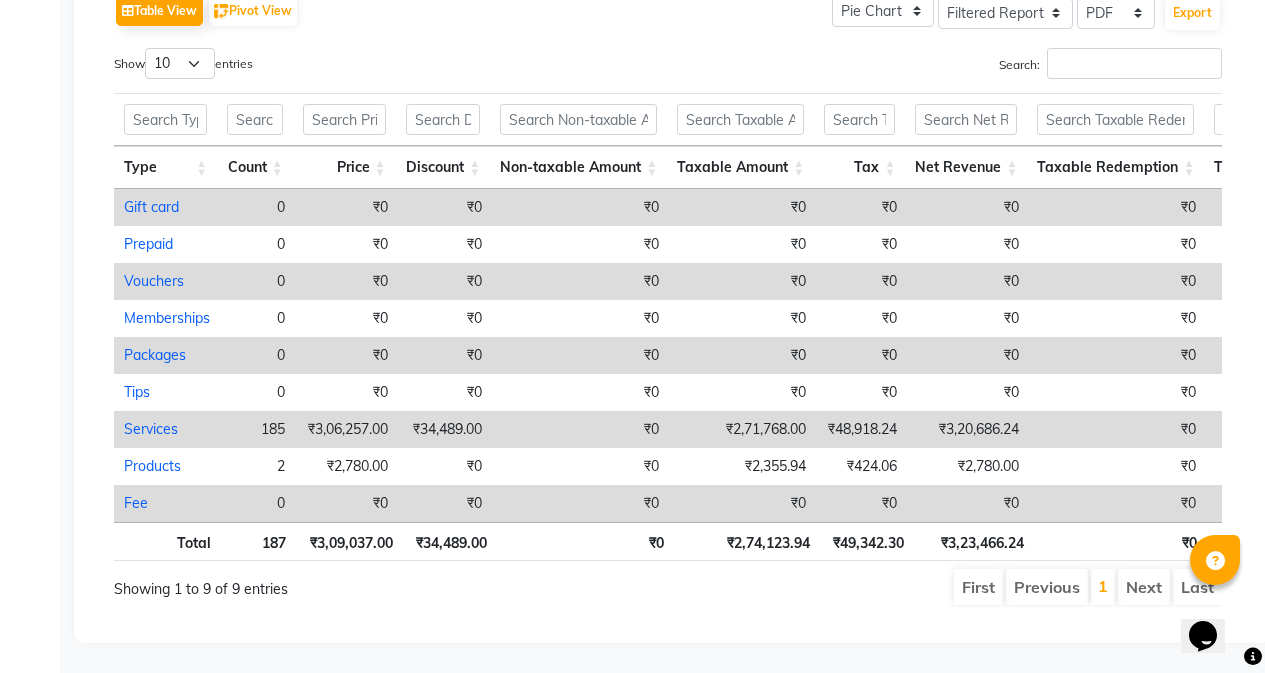 scroll, scrollTop: 1038, scrollLeft: 0, axis: vertical 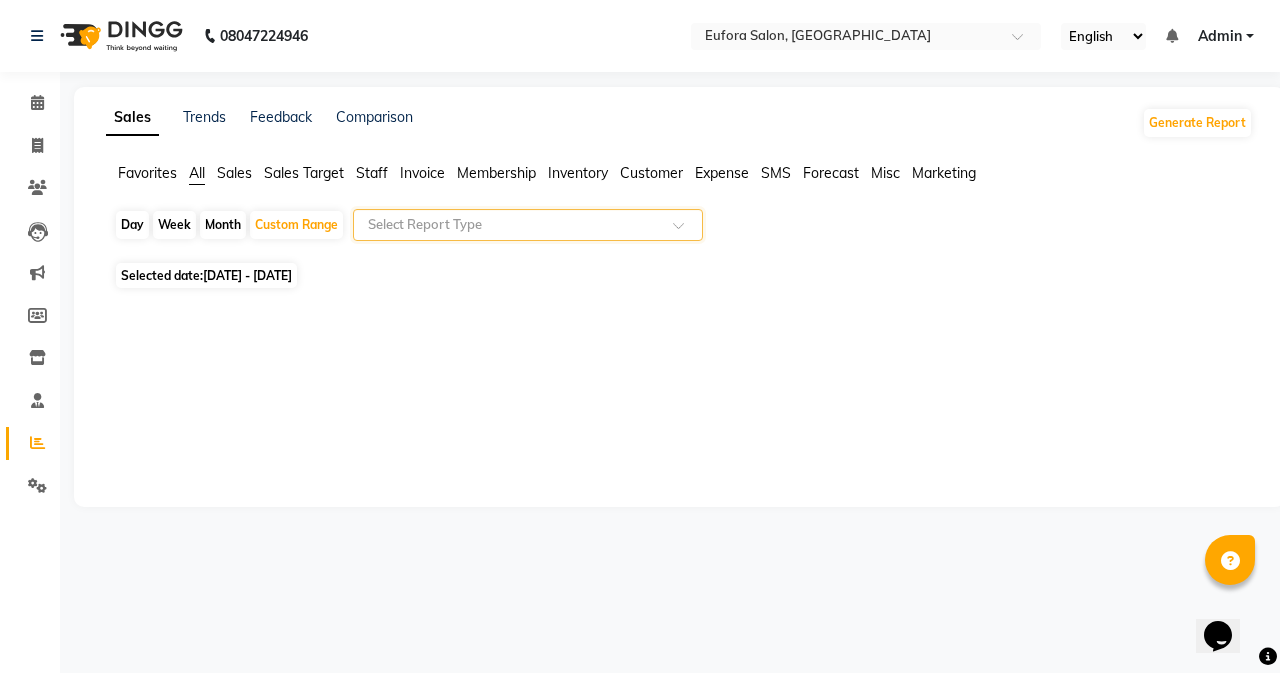 click 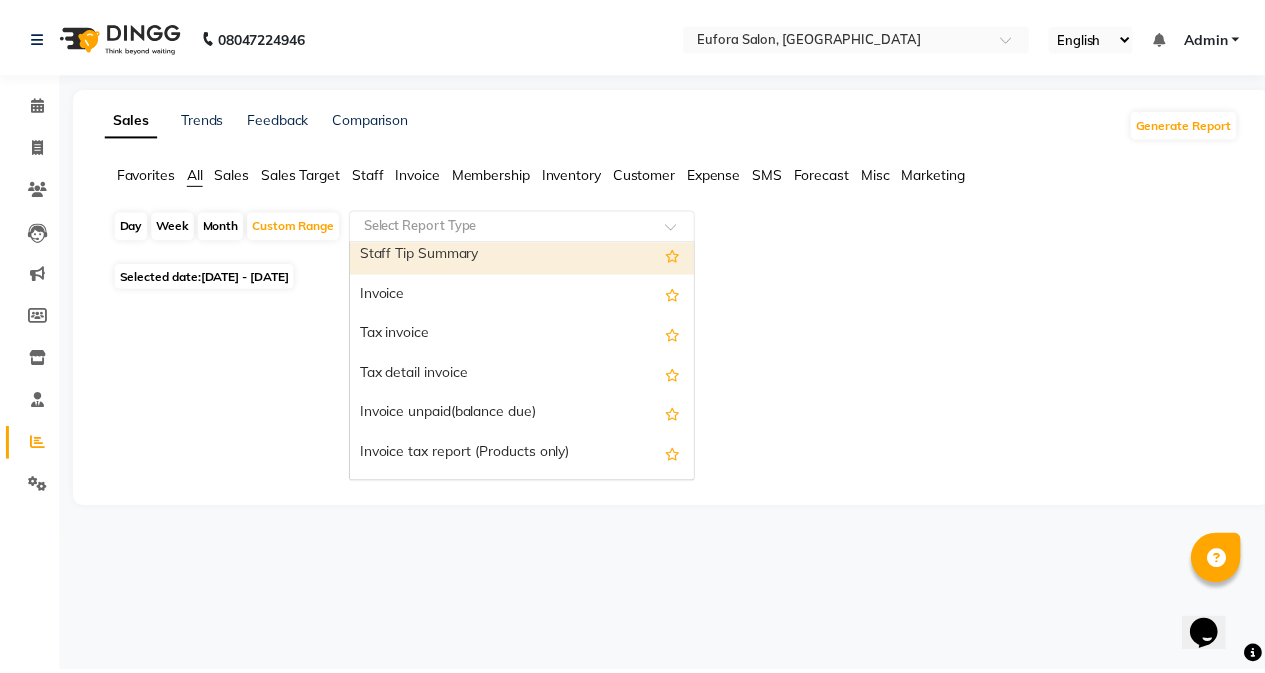 scroll, scrollTop: 1600, scrollLeft: 0, axis: vertical 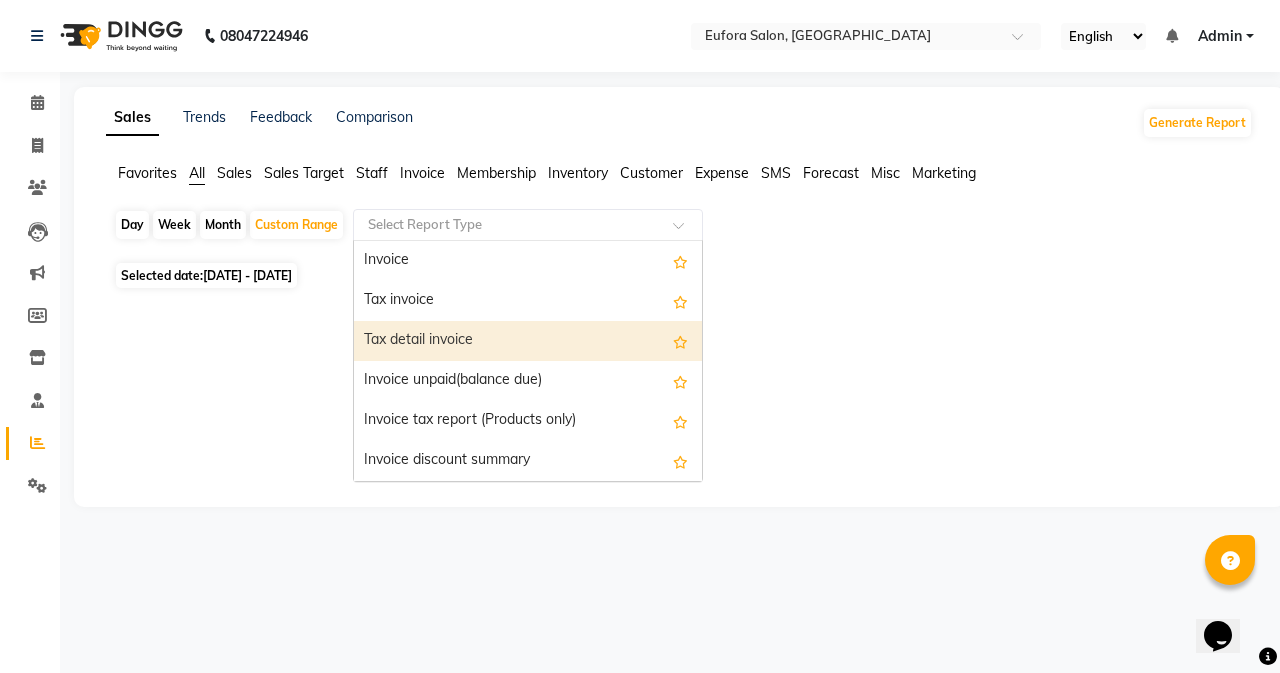 click on "Tax detail invoice" at bounding box center (528, 341) 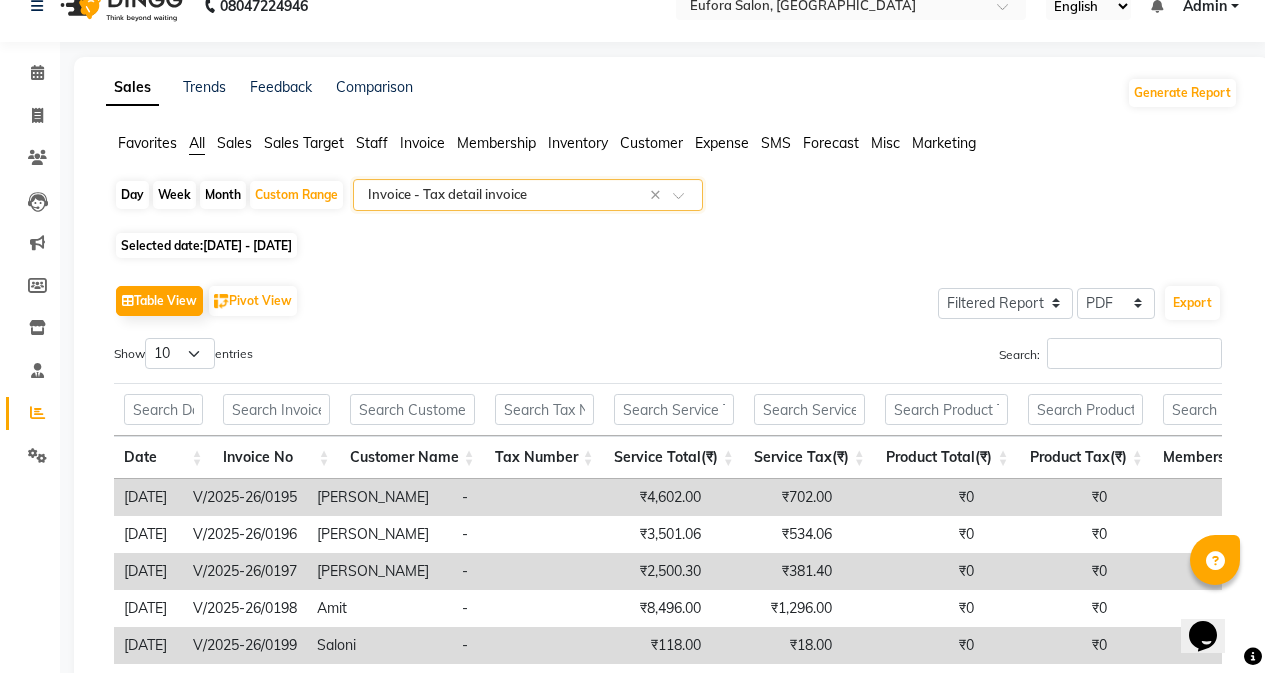 scroll, scrollTop: 0, scrollLeft: 0, axis: both 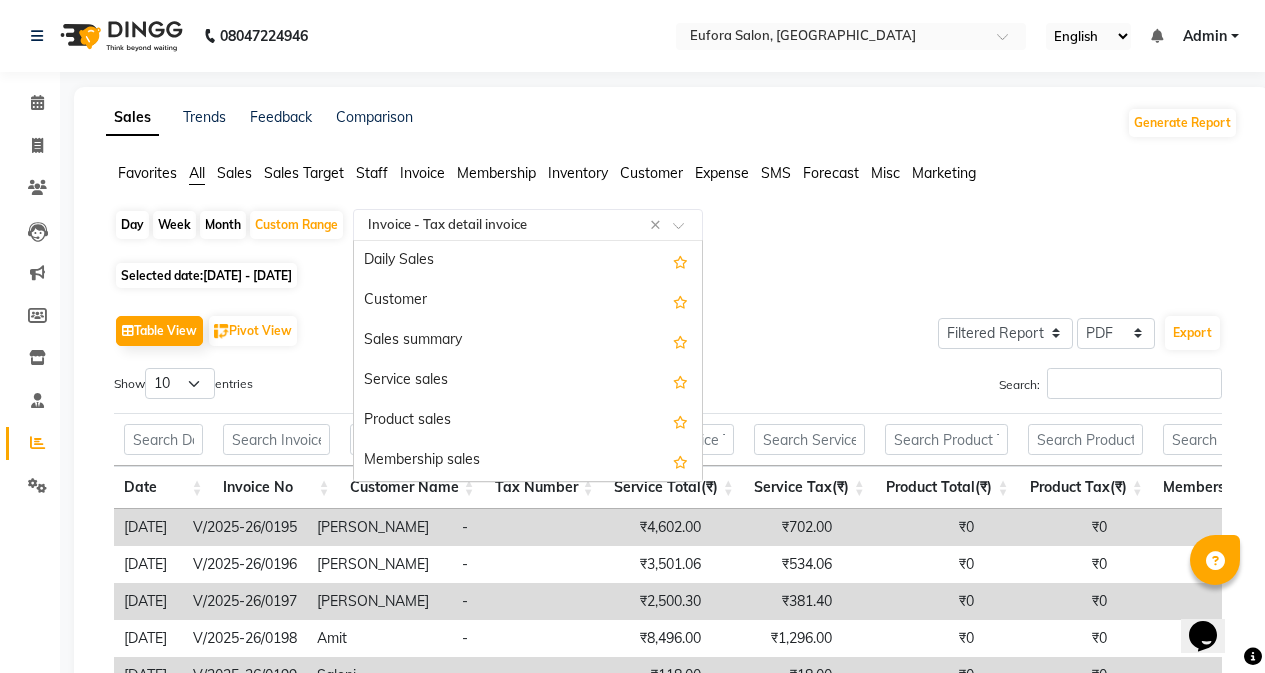 click on "Select Report Type × Invoice -  Tax detail invoice ×" 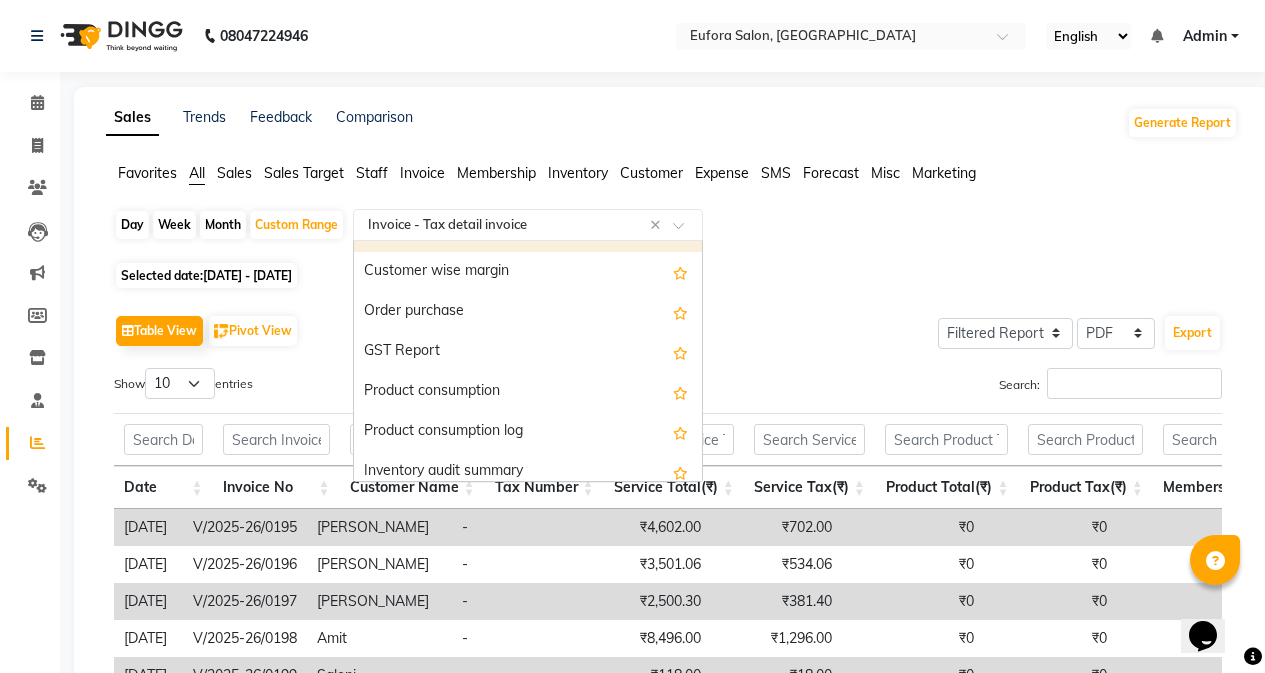 scroll, scrollTop: 2880, scrollLeft: 0, axis: vertical 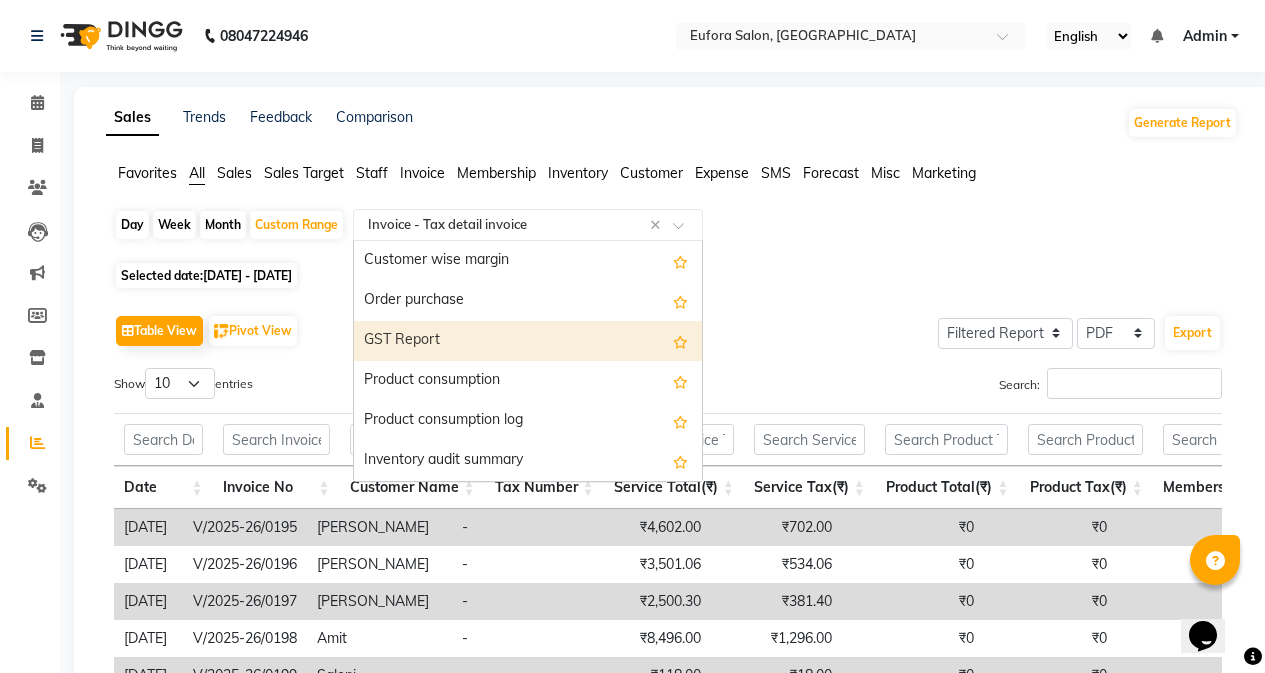click on "GST Report" at bounding box center (528, 341) 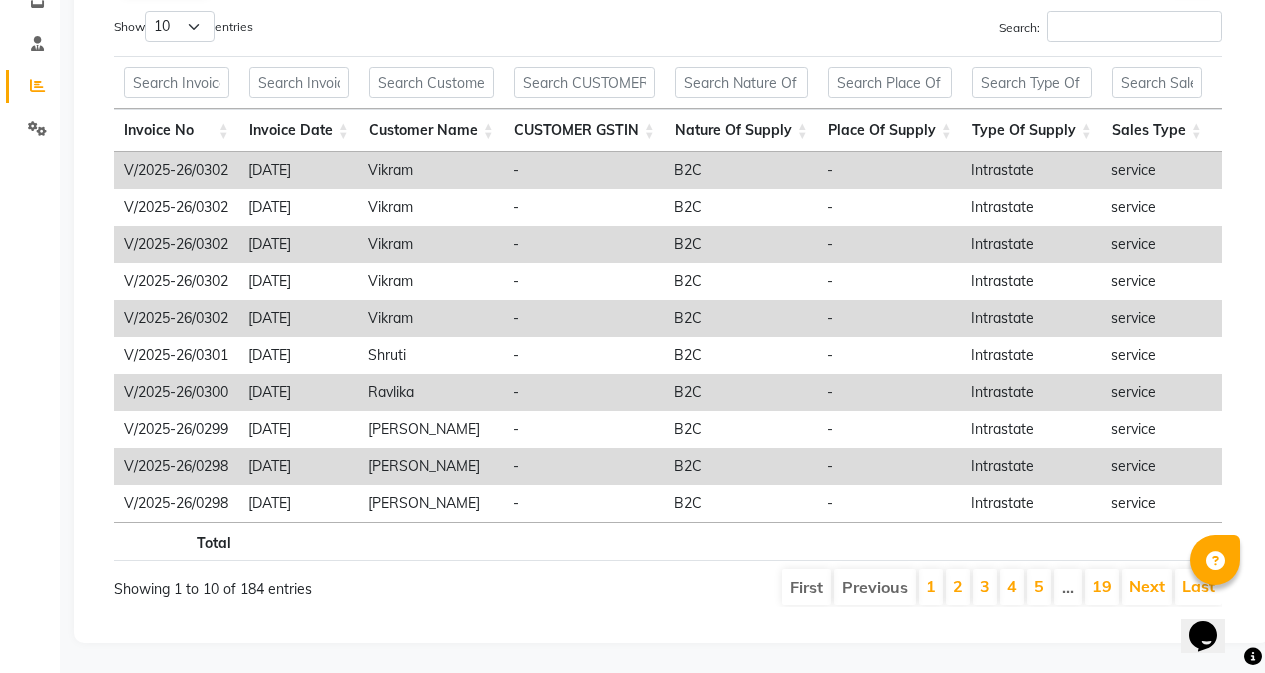 scroll, scrollTop: 387, scrollLeft: 0, axis: vertical 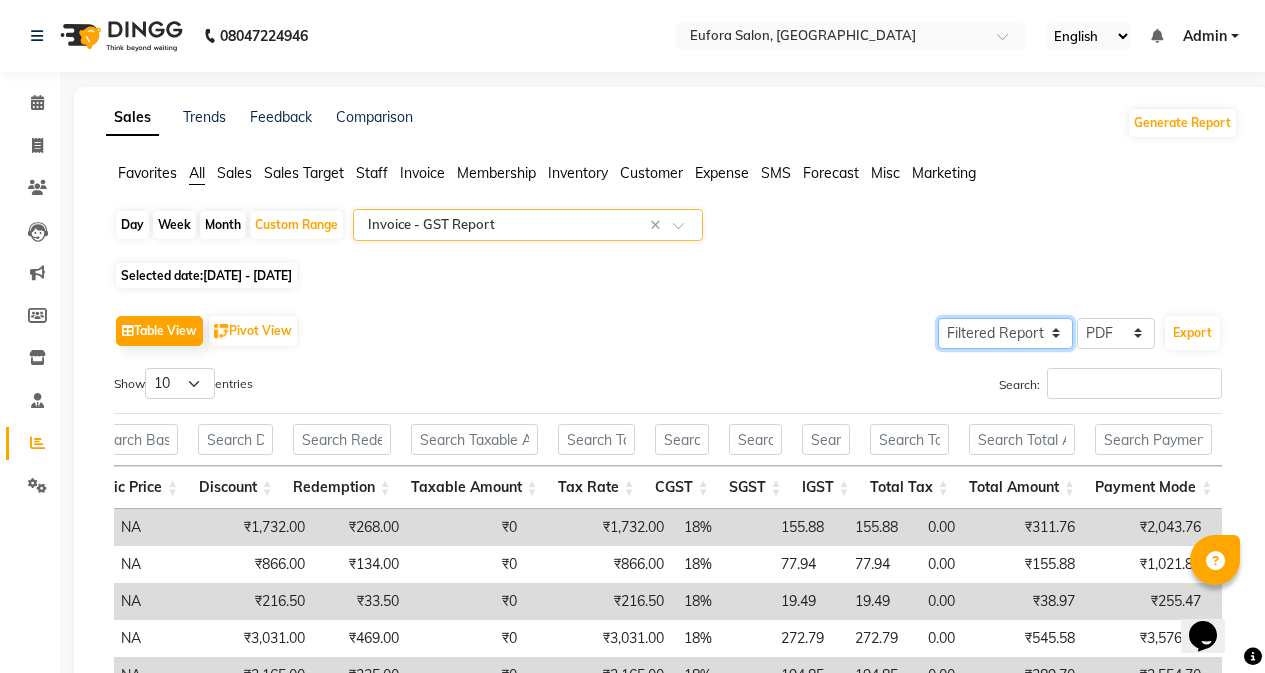 click on "Select Full Report Filtered Report" 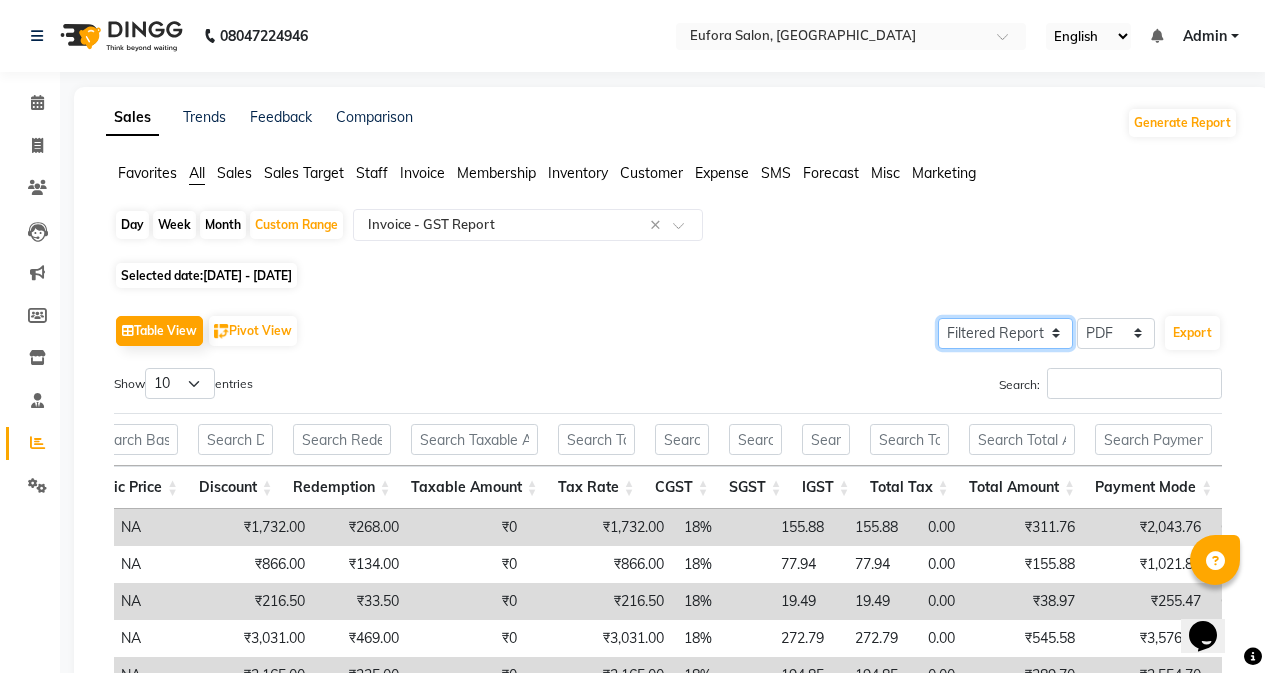 click on "Select Full Report Filtered Report" 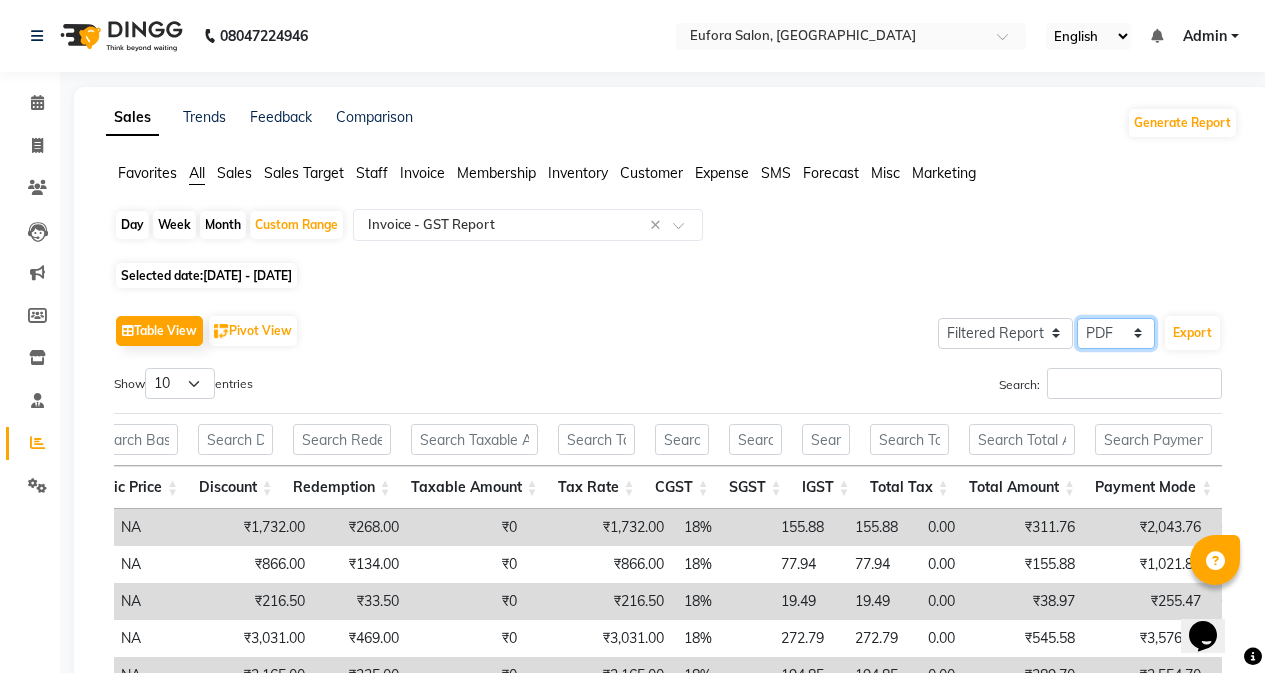 click on "Select CSV PDF" 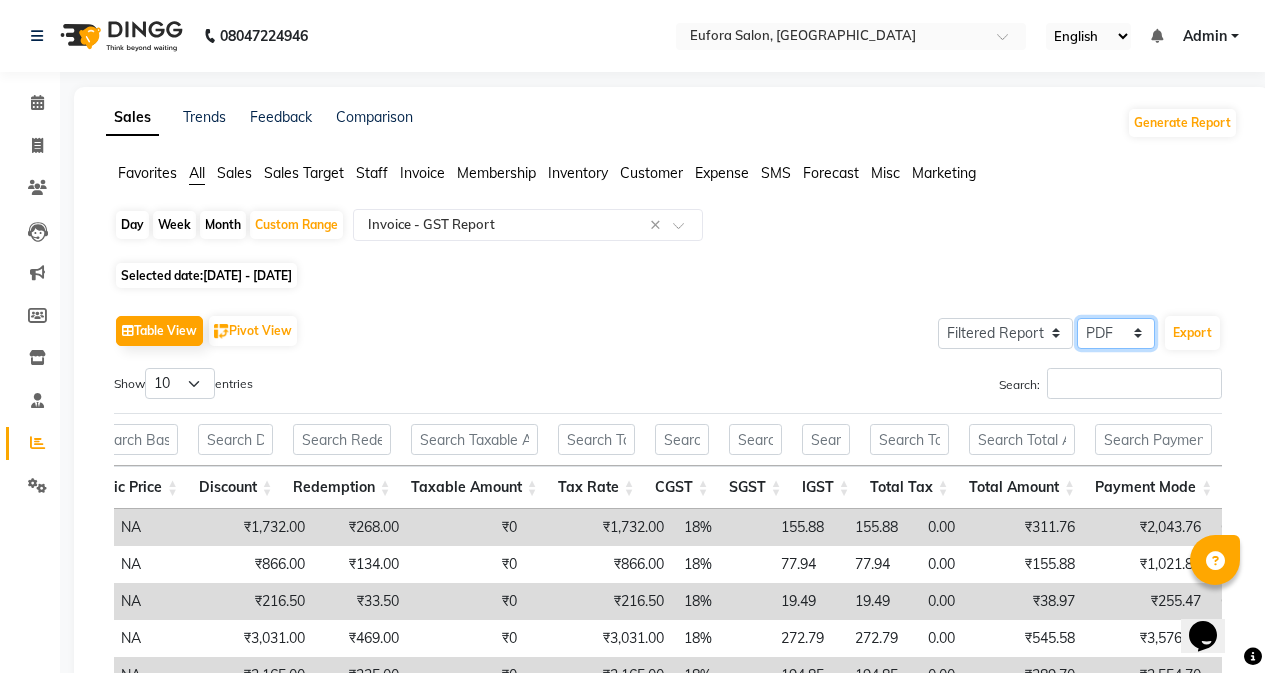 click on "Select CSV PDF" 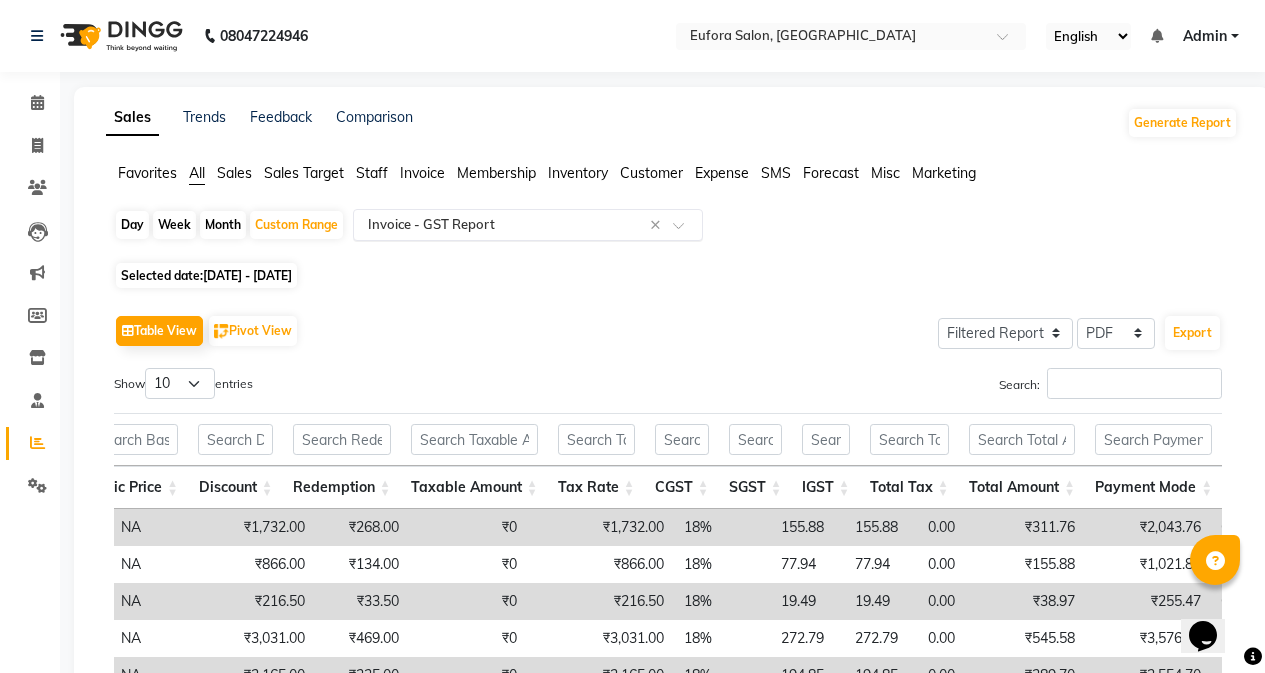 click 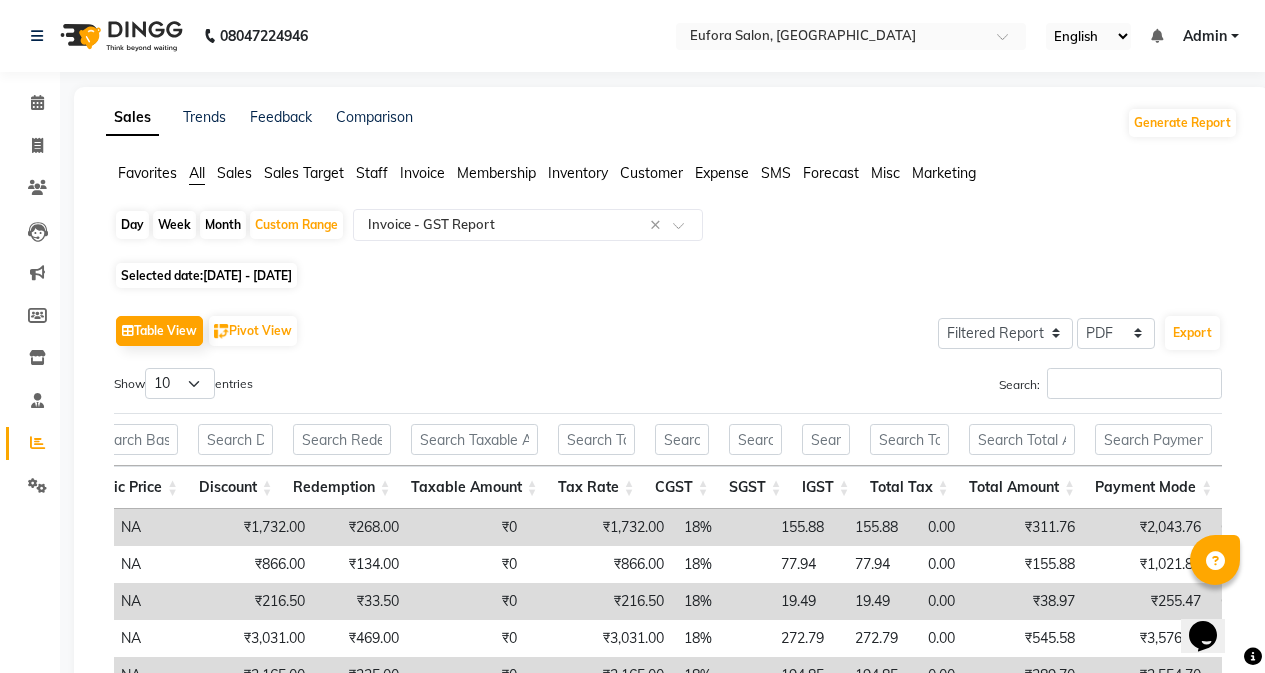 click on "Sales Target" 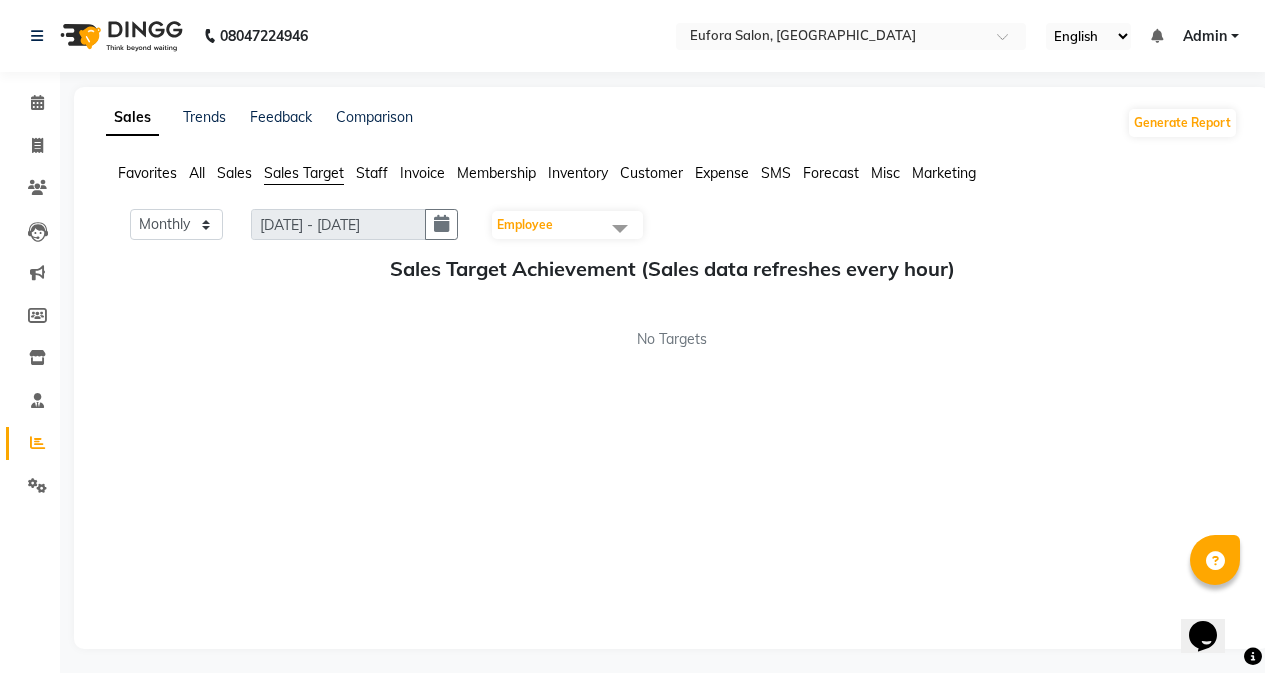 click on "Sales" 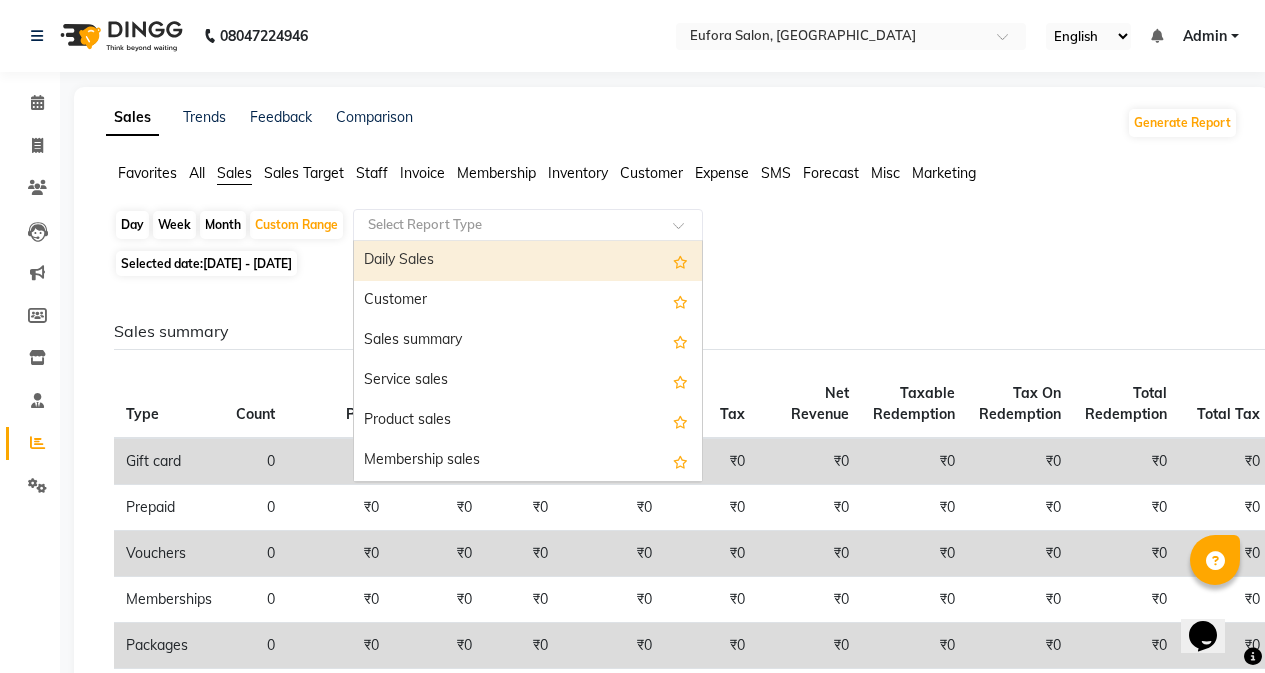 click 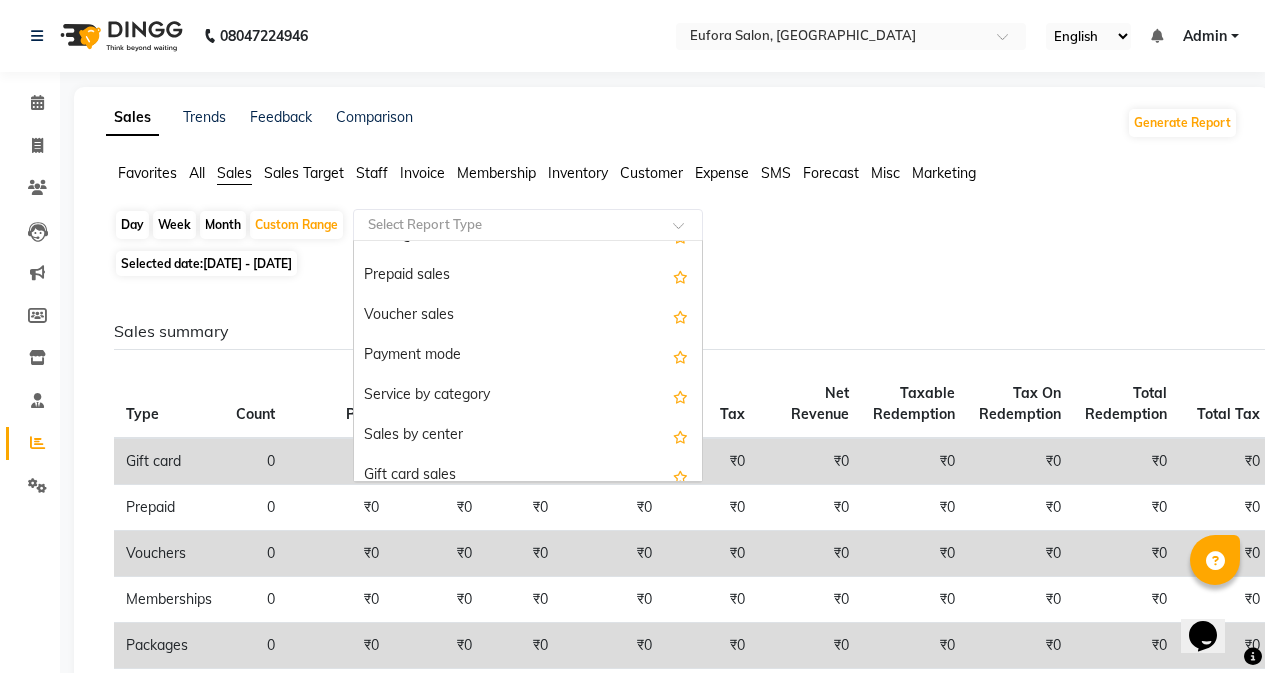 scroll, scrollTop: 300, scrollLeft: 0, axis: vertical 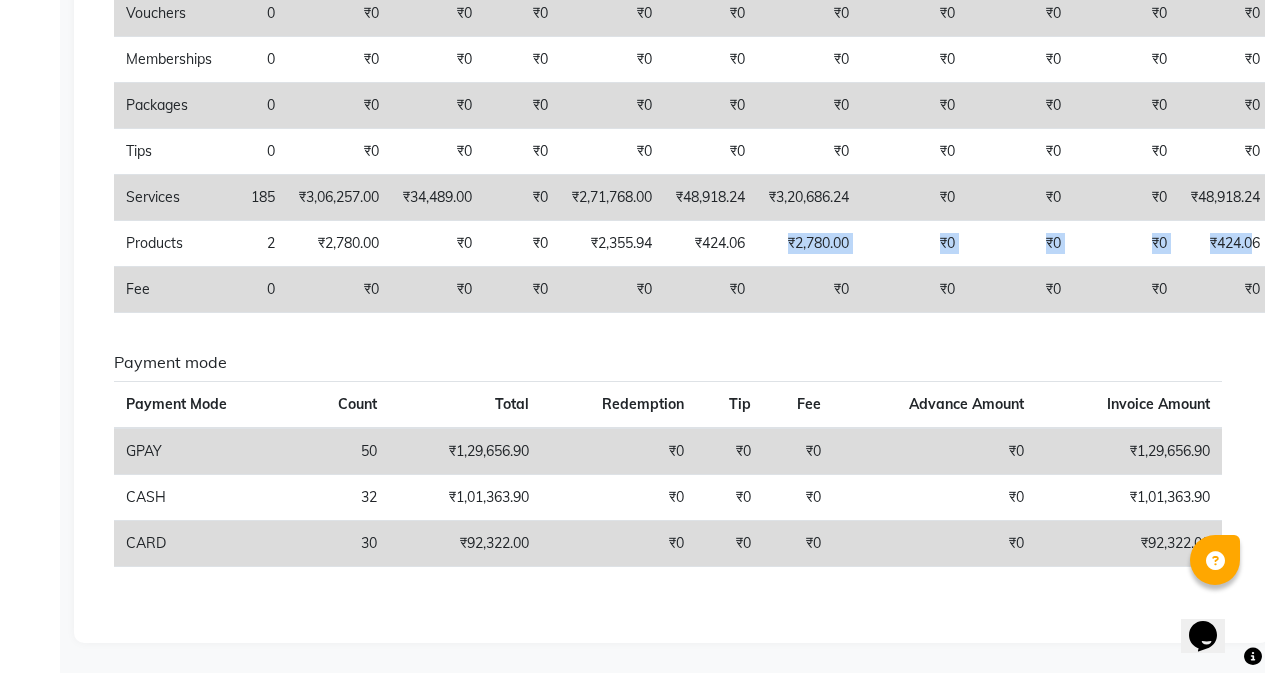 drag, startPoint x: 809, startPoint y: 248, endPoint x: 1279, endPoint y: 230, distance: 470.34454 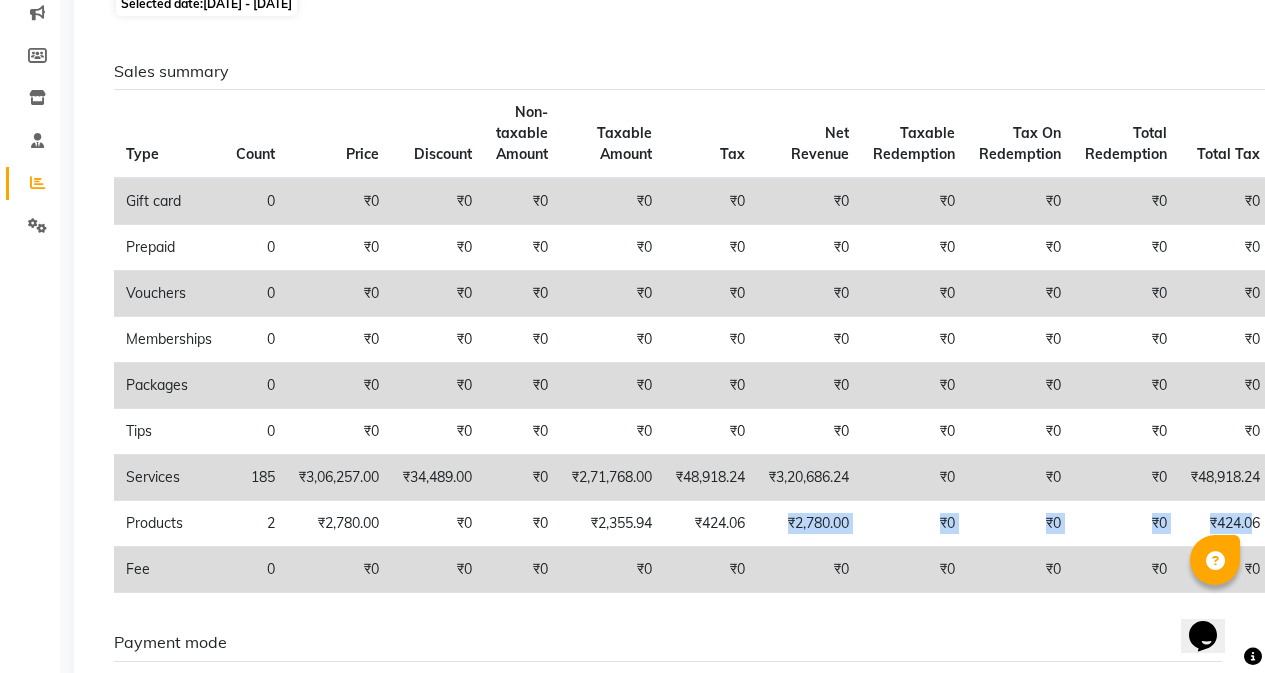 scroll, scrollTop: 540, scrollLeft: 0, axis: vertical 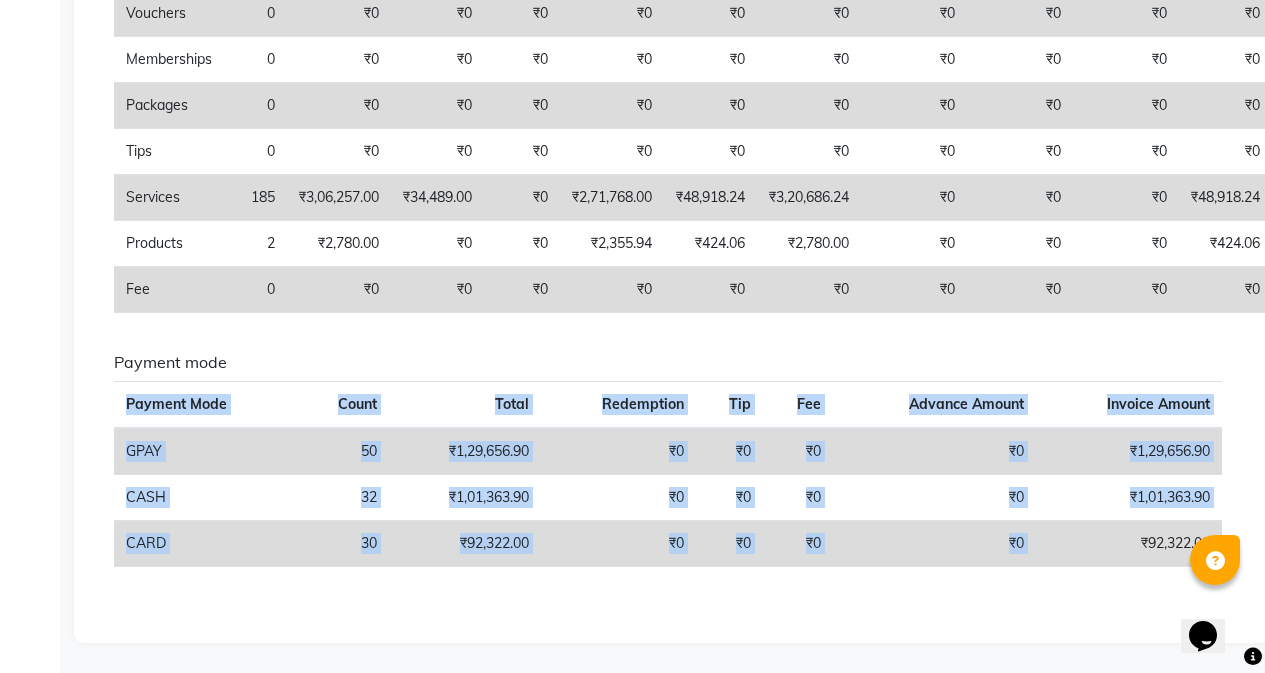 drag, startPoint x: 1138, startPoint y: 542, endPoint x: 1279, endPoint y: 557, distance: 141.79562 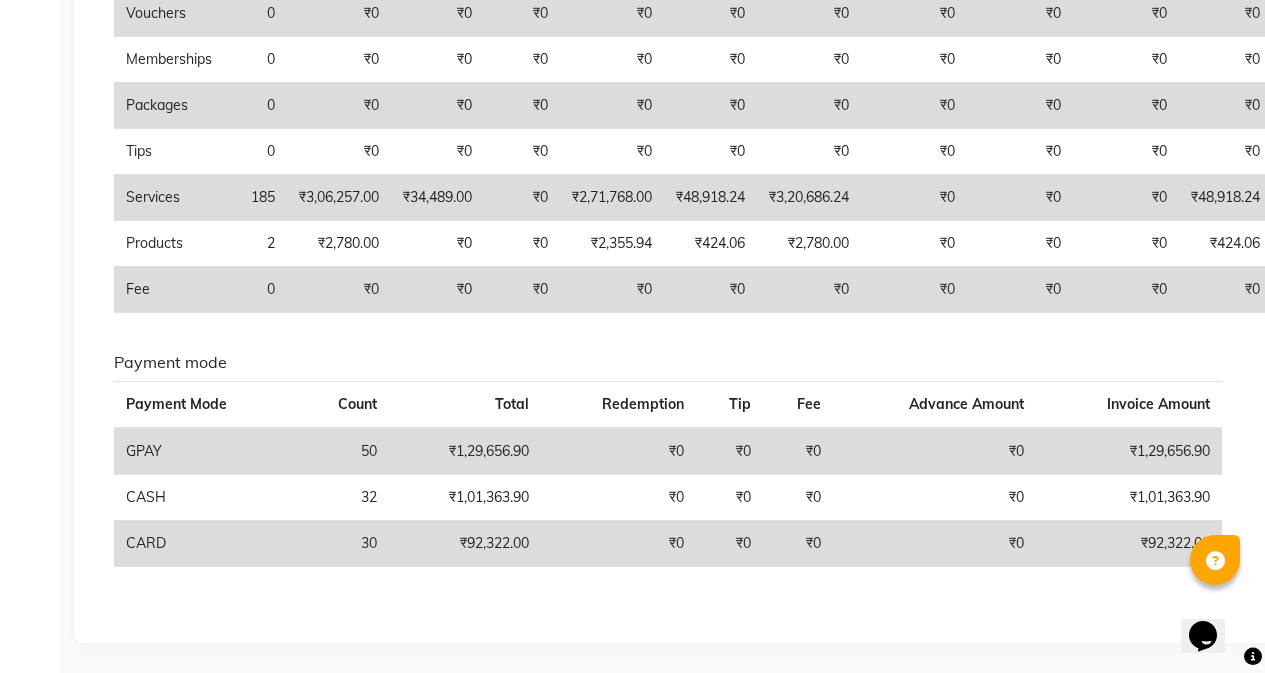 click on "Sales summary Type Count Price Discount Non-taxable Amount Taxable Amount Tax Net Revenue Taxable Redemption Tax On Redemption Total Redemption Total Tax Total  Gift card 0 ₹0 ₹0 ₹0 ₹0 ₹0 ₹0 ₹0 ₹0 ₹0 ₹0 ₹0  Prepaid 0 ₹0 ₹0 ₹0 ₹0 ₹0 ₹0 ₹0 ₹0 ₹0 ₹0 ₹0  Vouchers 0 ₹0 ₹0 ₹0 ₹0 ₹0 ₹0 ₹0 ₹0 ₹0 ₹0 ₹0  Memberships 0 ₹0 ₹0 ₹0 ₹0 ₹0 ₹0 ₹0 ₹0 ₹0 ₹0 ₹0  Packages 0 ₹0 ₹0 ₹0 ₹0 ₹0 ₹0 ₹0 ₹0 ₹0 ₹0 ₹0  Tips 0 ₹0 ₹0 ₹0 ₹0 ₹0 ₹0 ₹0 ₹0 ₹0 ₹0 ₹0  Services 185 ₹3,06,257.00 ₹34,489.00 ₹0 ₹2,71,768.00 ₹48,918.24 ₹3,20,686.24 ₹0 ₹0 ₹0 ₹48,918.24 ₹3,20,686.24  Products 2 ₹2,780.00 ₹0 ₹0 ₹2,355.94 ₹424.06 ₹2,780.00 ₹0 ₹0 ₹0 ₹424.06 ₹2,780.00  Fee 0 ₹0 ₹0 ₹0 ₹0 ₹0 ₹0 ₹0 ₹0 ₹0 ₹0 ₹0 Payment mode Payment Mode Count Total Redemption Tip Fee Advance Amount Invoice Amount  GPAY 50 ₹1,29,656.90 ₹0 ₹0 ₹0 ₹0 ₹1,29,656.90  CASH 32 ₹0 30" 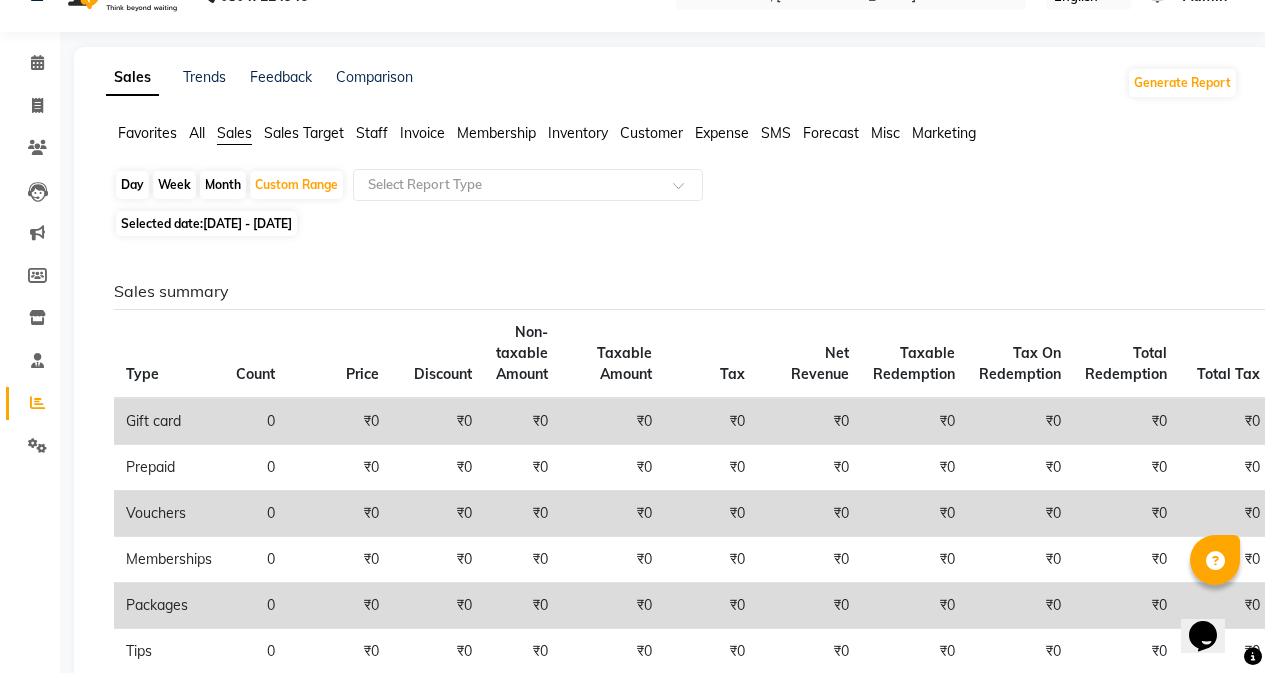 scroll, scrollTop: 0, scrollLeft: 0, axis: both 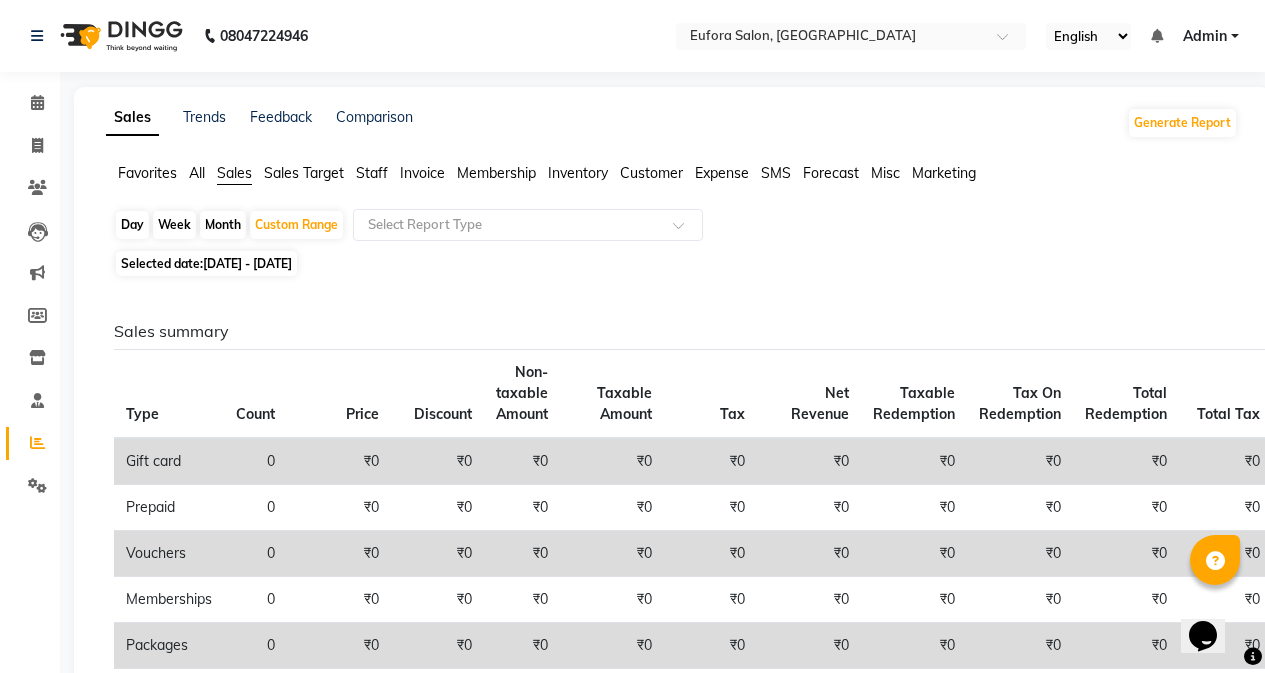 click on "Staff" 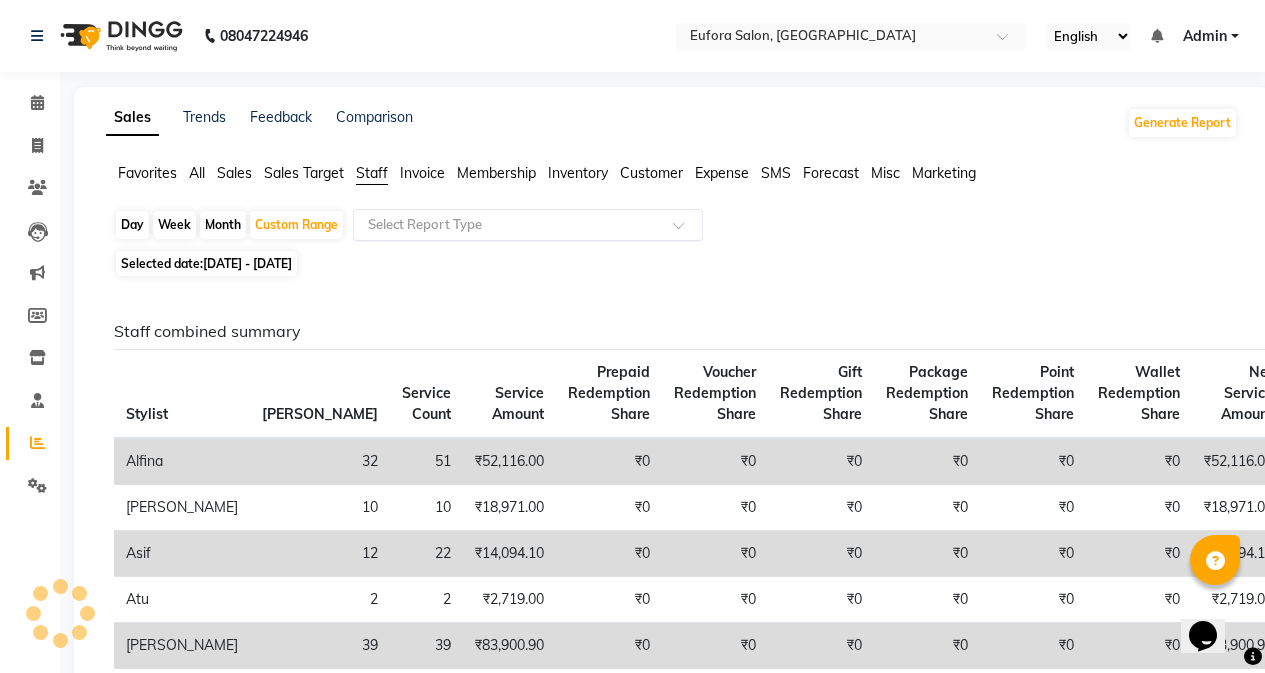 click 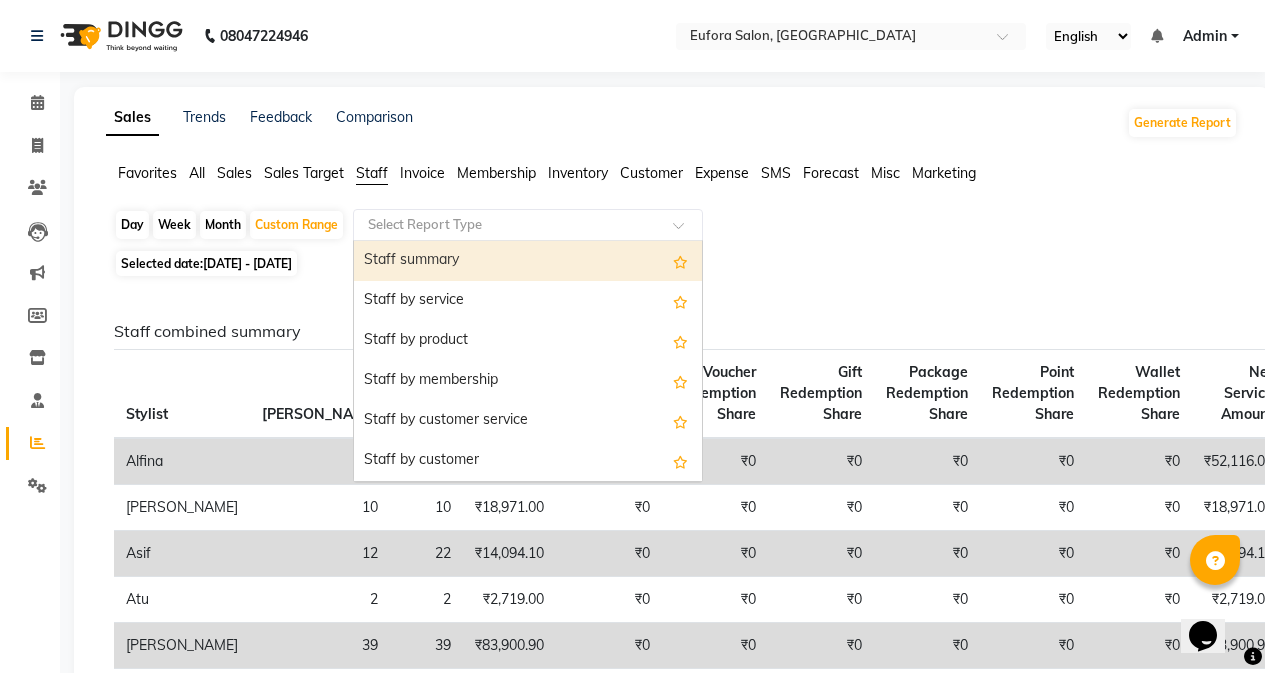 click on "Staff summary" at bounding box center (528, 261) 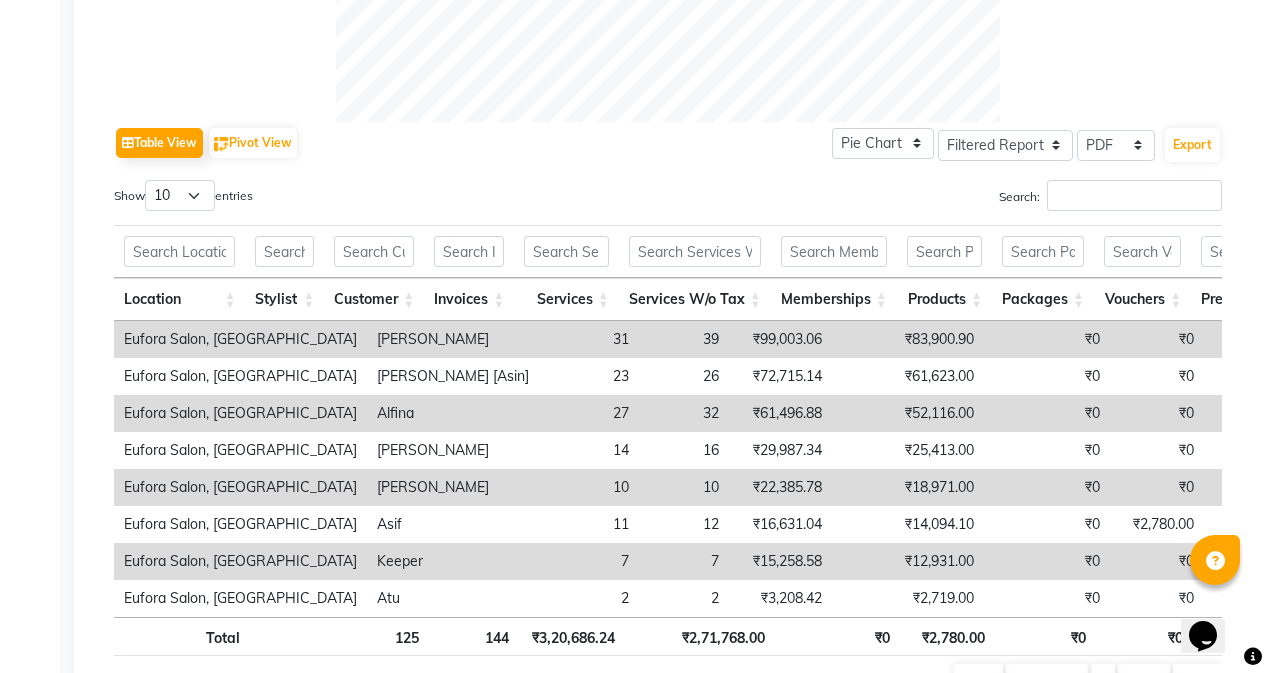 scroll, scrollTop: 989, scrollLeft: 0, axis: vertical 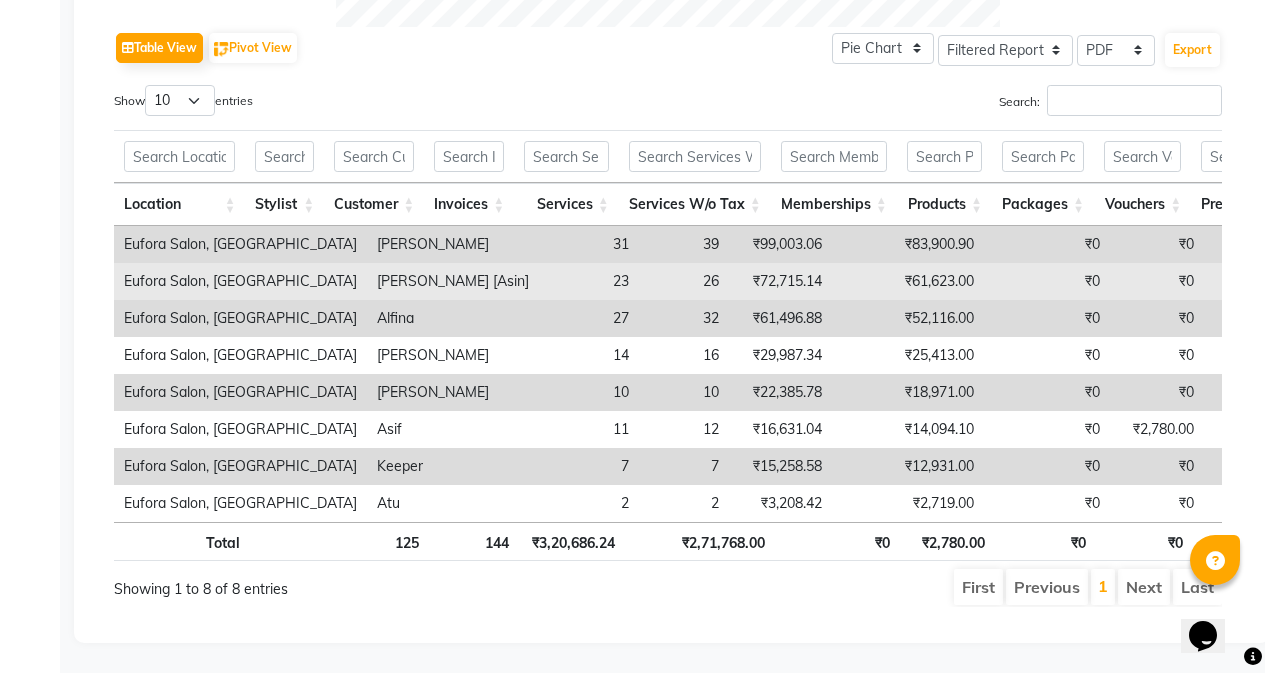 click on "[PERSON_NAME] [Asin]" at bounding box center (453, 281) 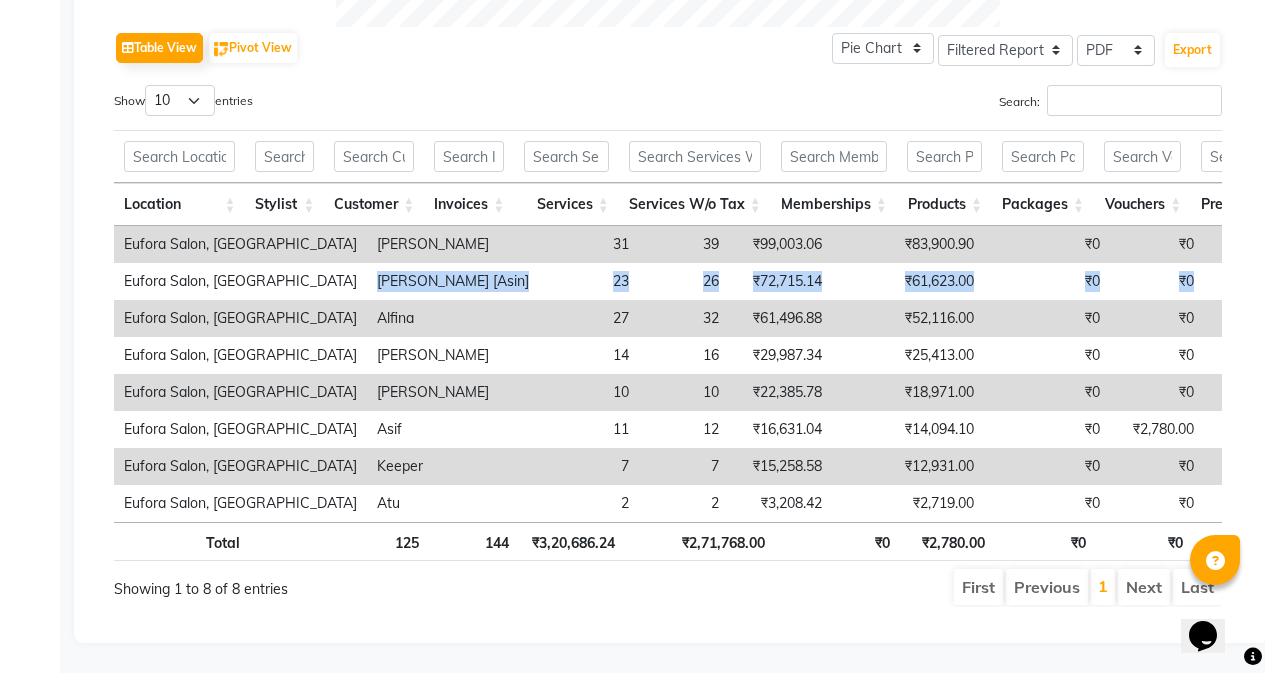 scroll, scrollTop: 0, scrollLeft: 157, axis: horizontal 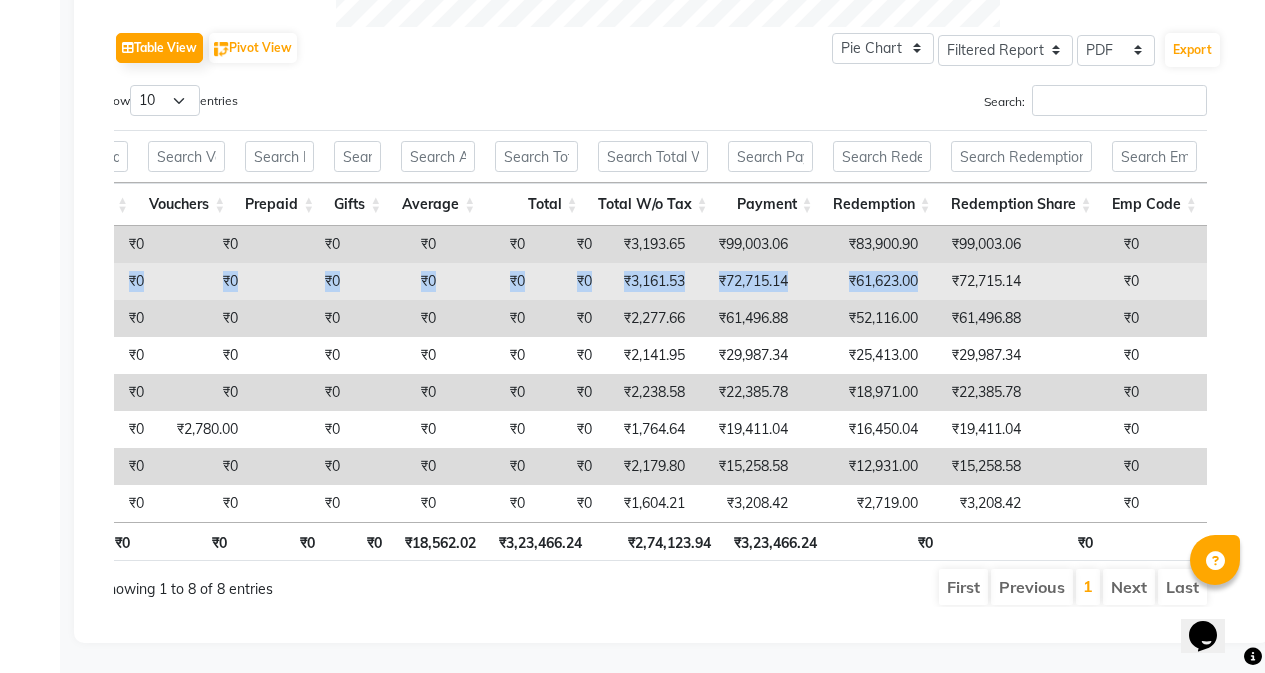drag, startPoint x: 260, startPoint y: 247, endPoint x: 711, endPoint y: 247, distance: 451 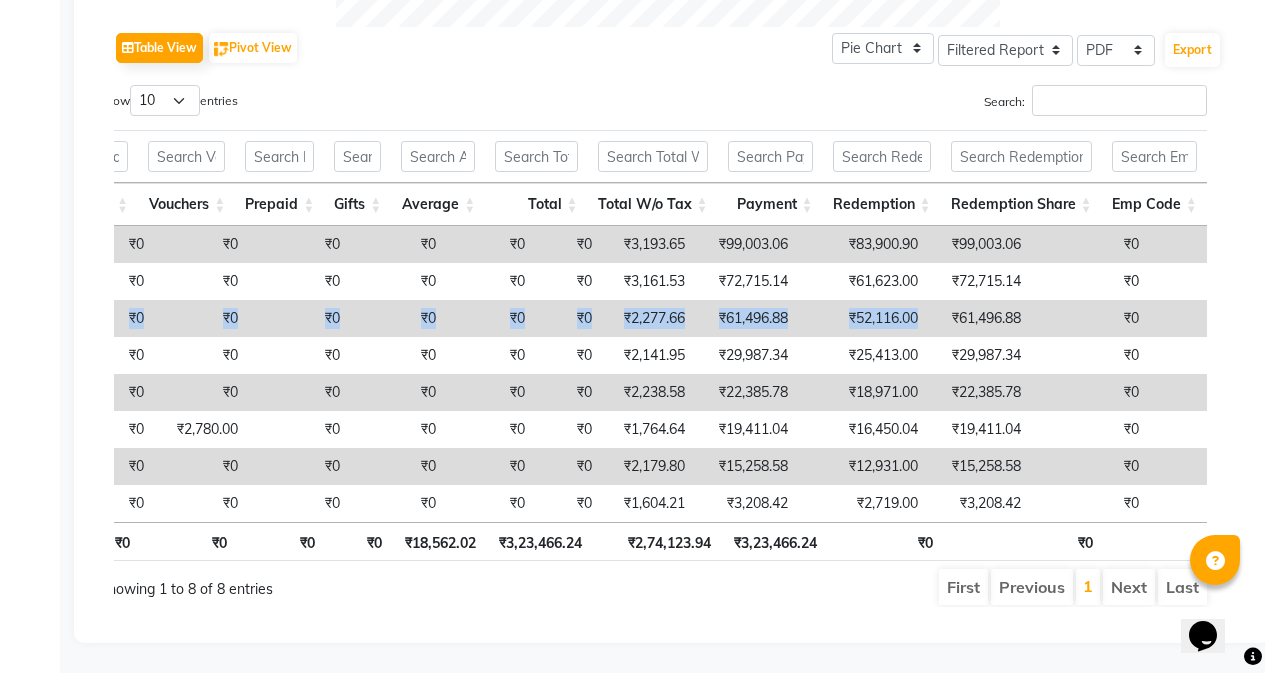 drag, startPoint x: 242, startPoint y: 286, endPoint x: 709, endPoint y: 289, distance: 467.00964 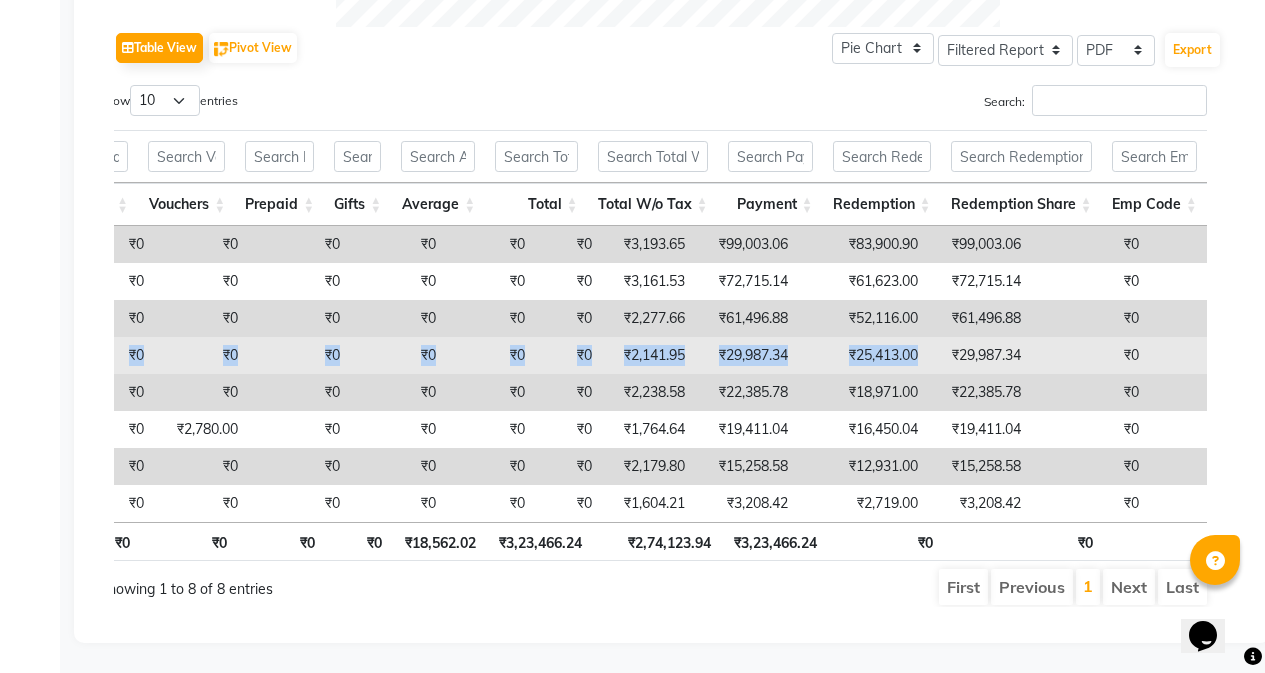 drag, startPoint x: 240, startPoint y: 317, endPoint x: 710, endPoint y: 321, distance: 470.01703 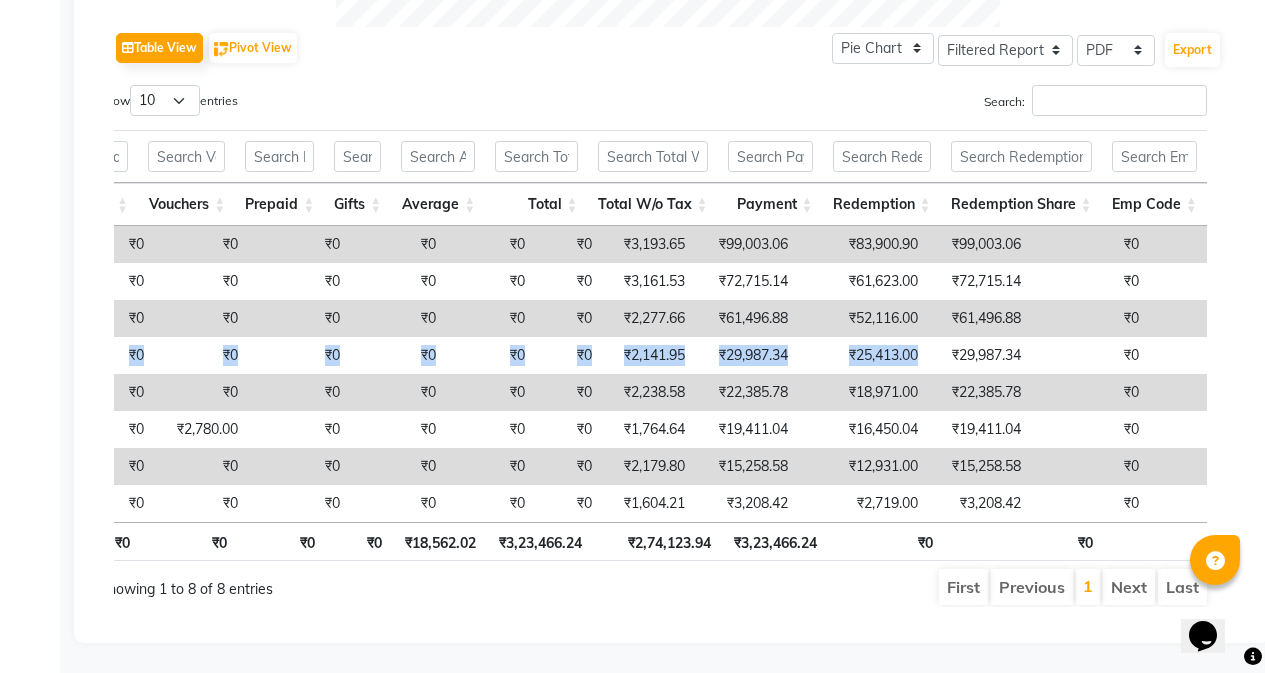 scroll, scrollTop: 0, scrollLeft: 314, axis: horizontal 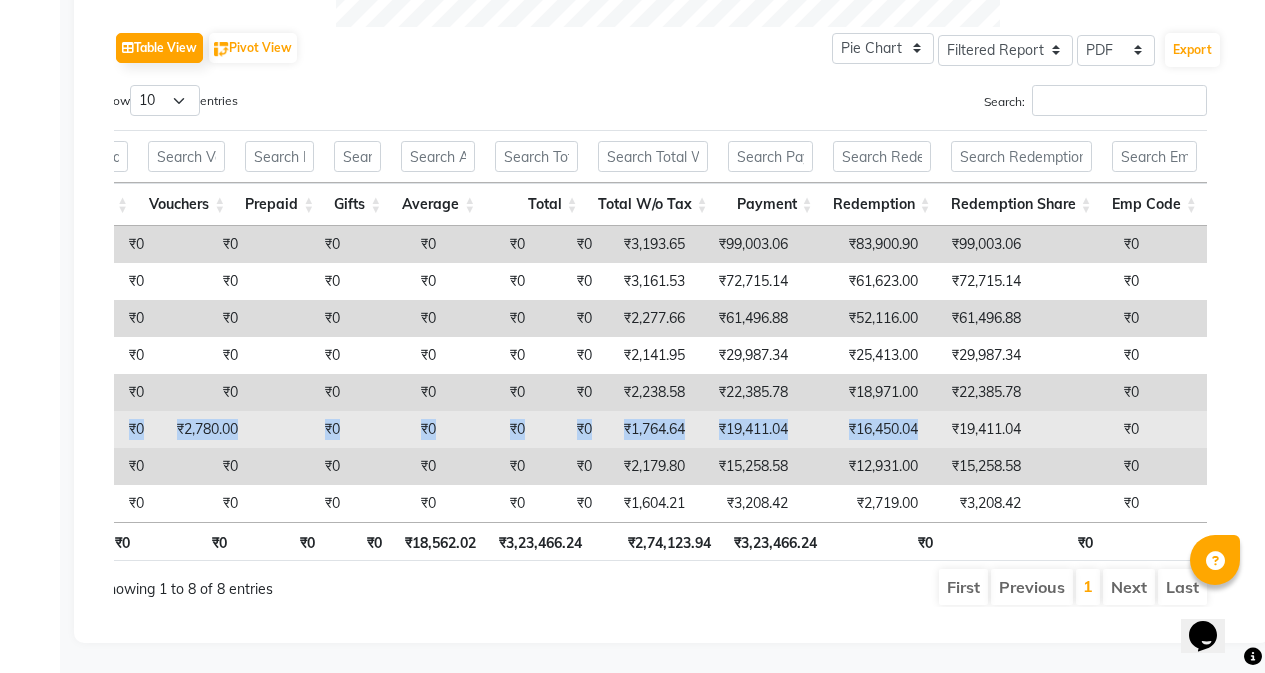 drag, startPoint x: 246, startPoint y: 396, endPoint x: 713, endPoint y: 402, distance: 467.03854 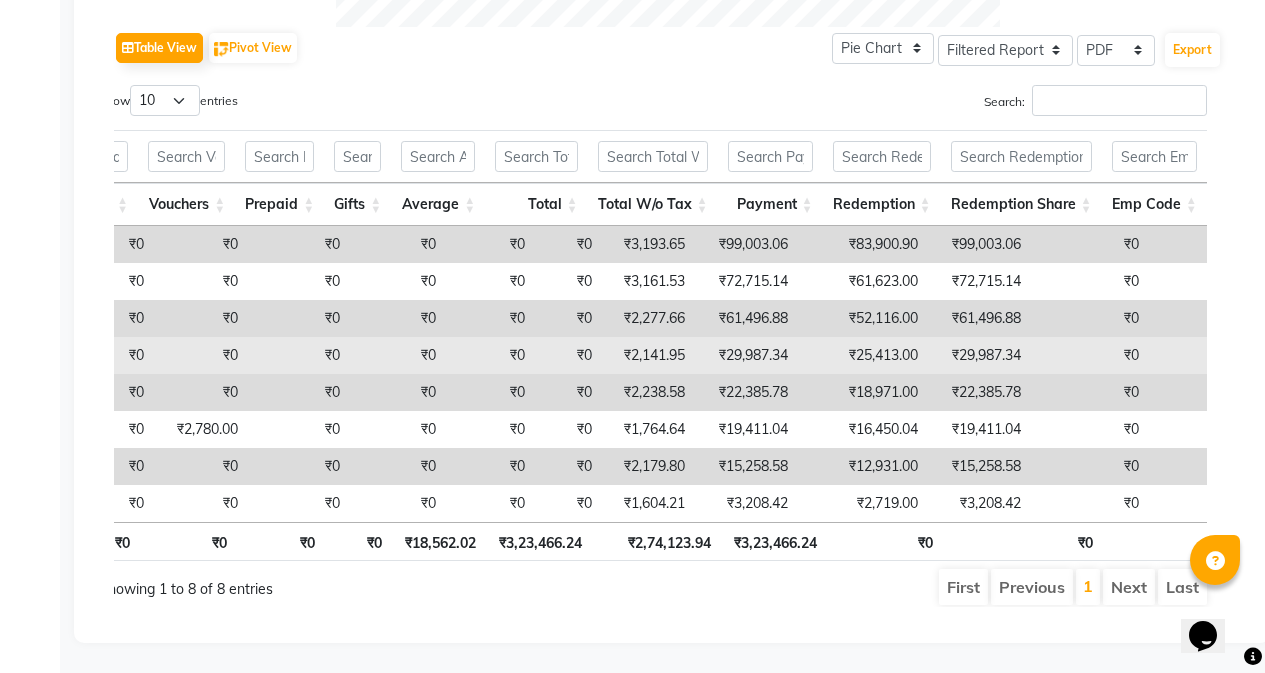 click on "₹29,987.34" at bounding box center (979, 355) 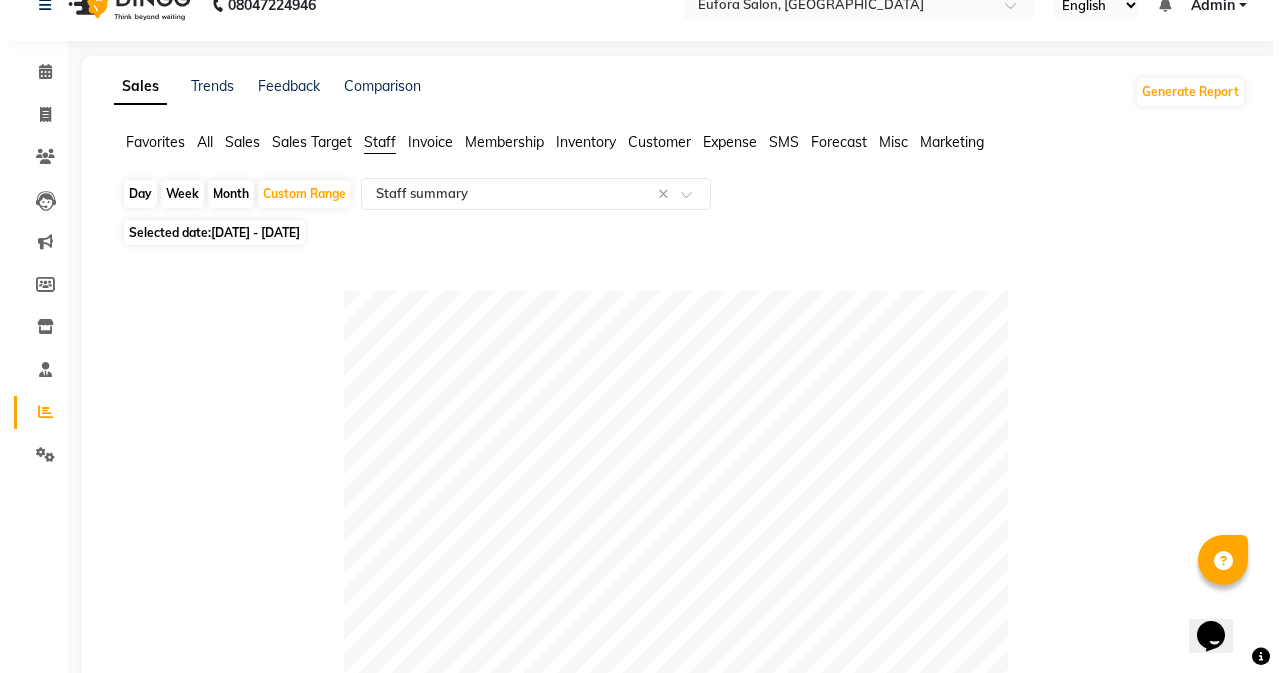 scroll, scrollTop: 0, scrollLeft: 0, axis: both 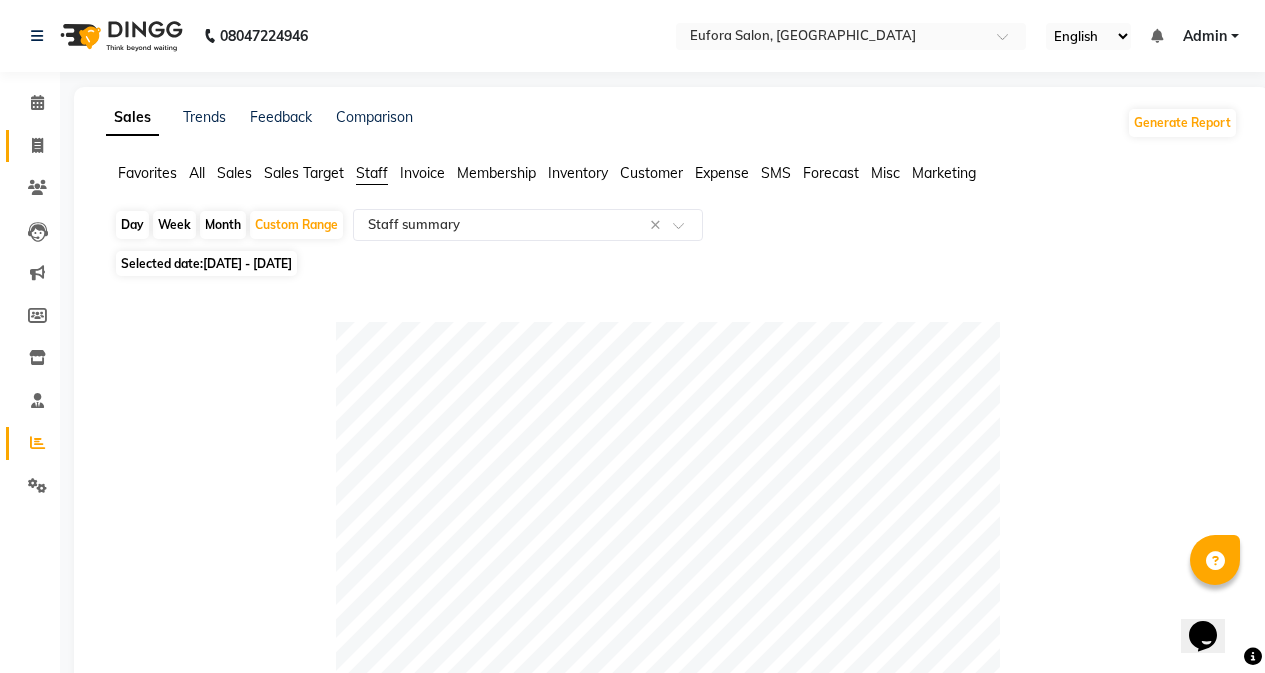 click on "Invoice" 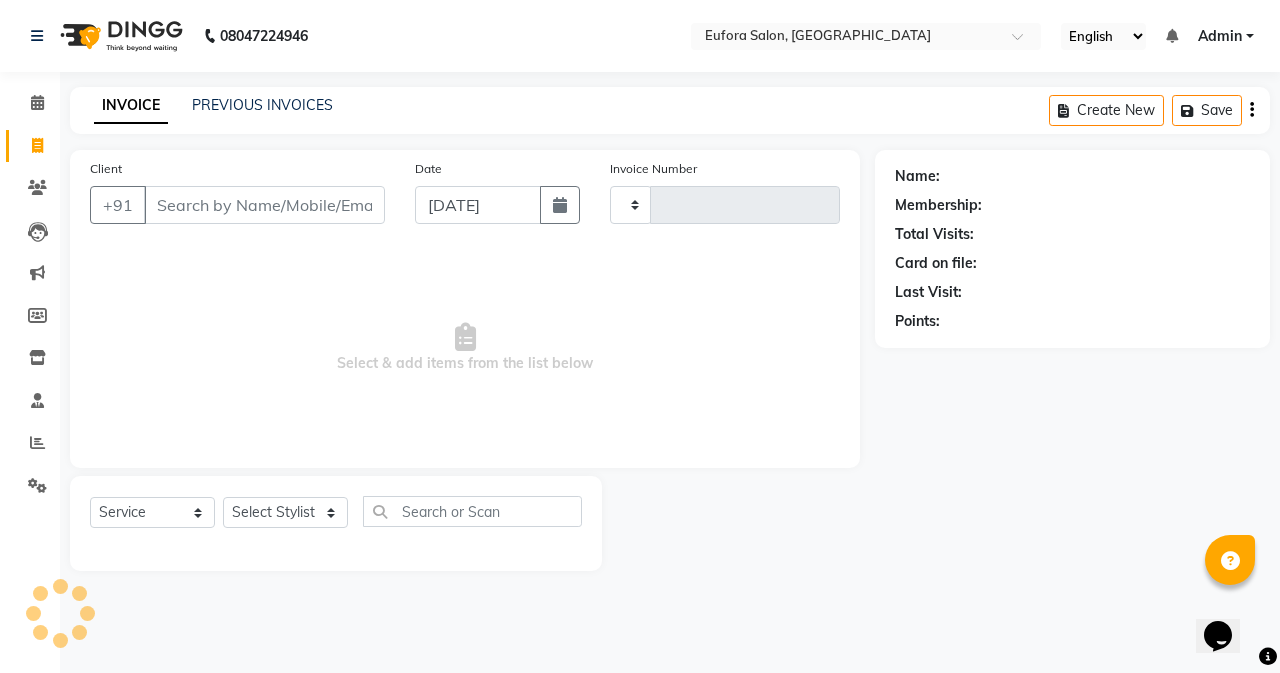 type on "0303" 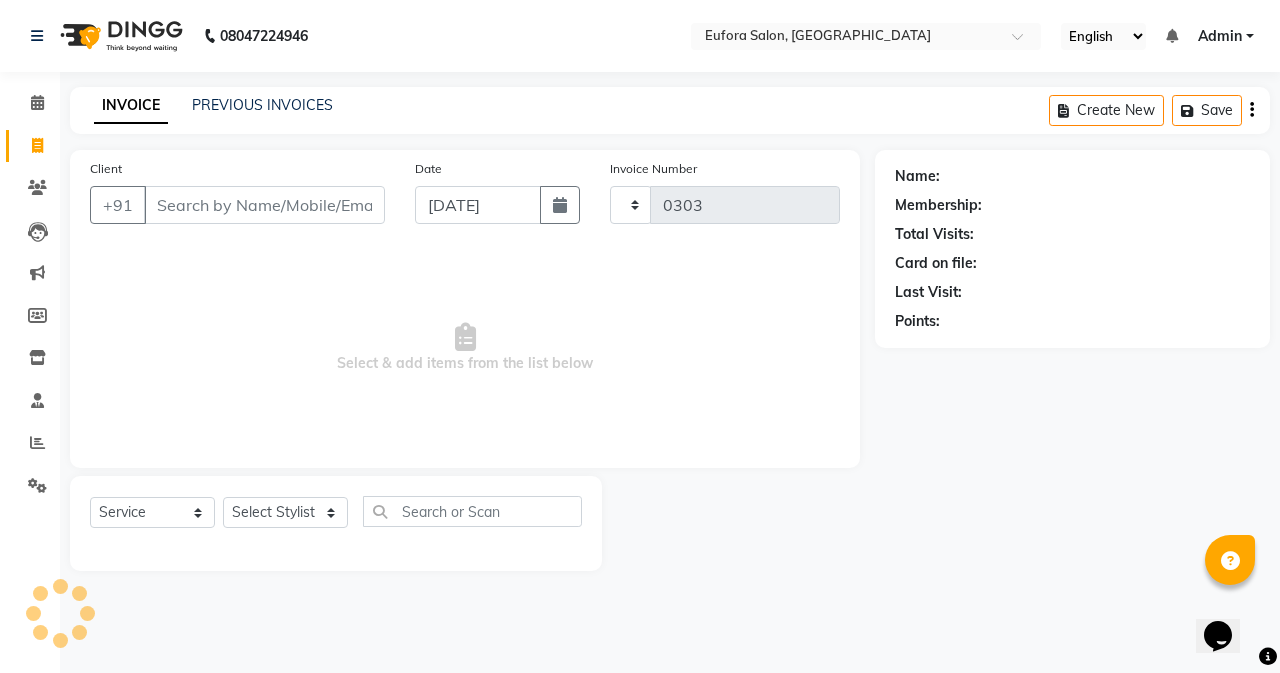 select on "6684" 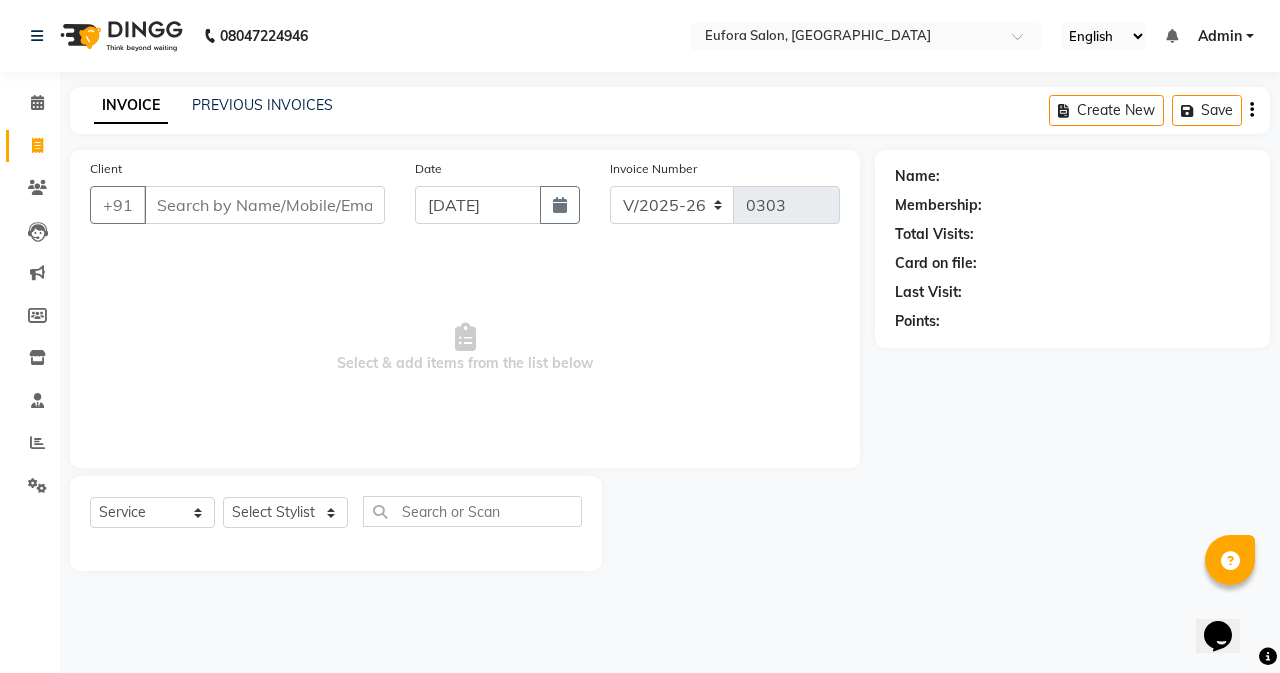click on "Admin" at bounding box center (1220, 36) 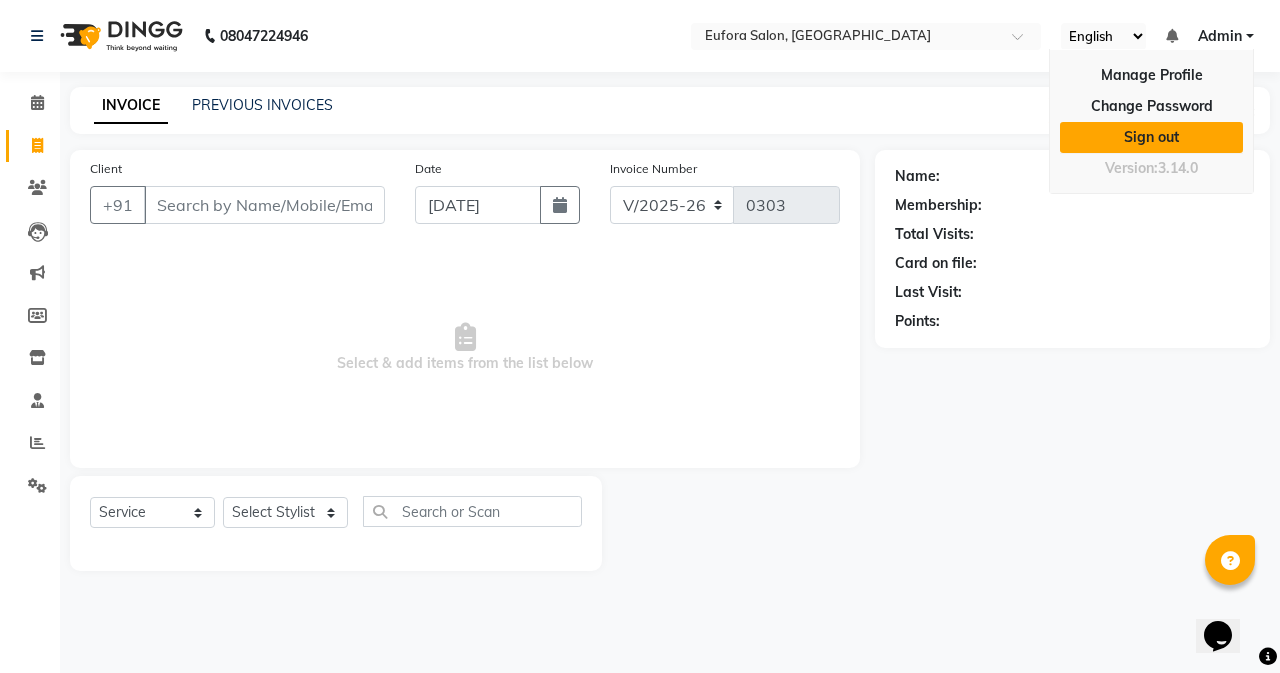 click on "Sign out" at bounding box center [1151, 137] 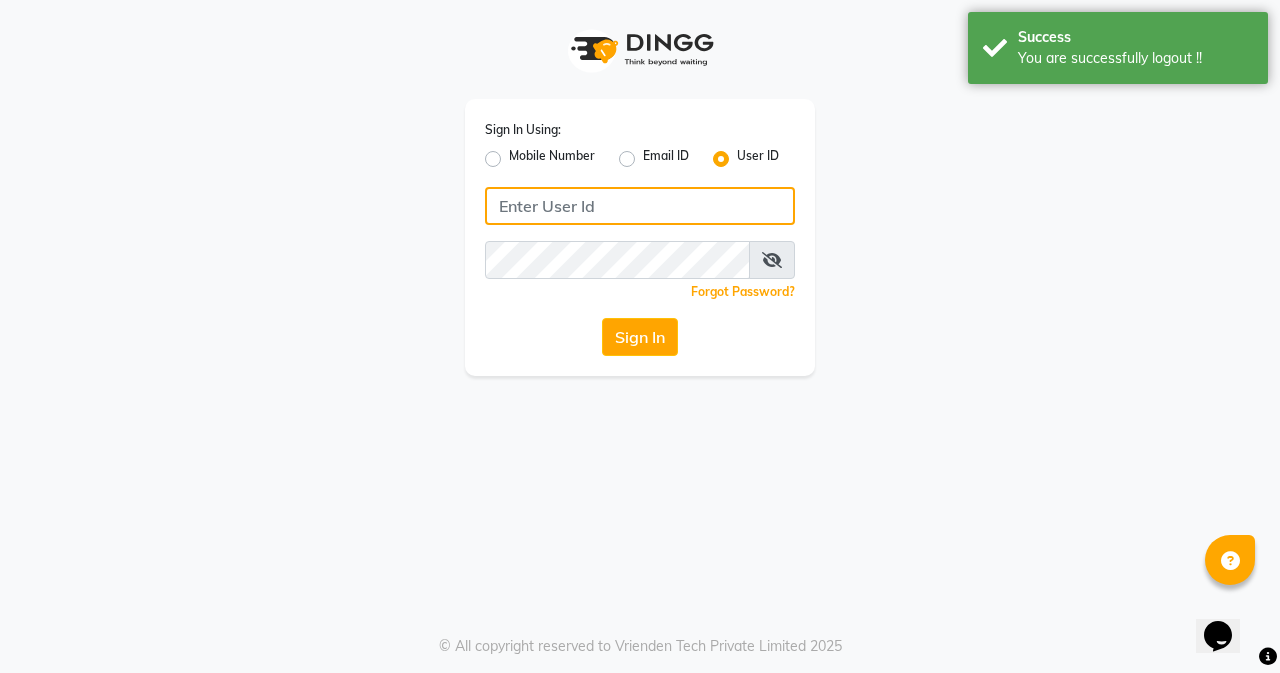 type on "9810318377" 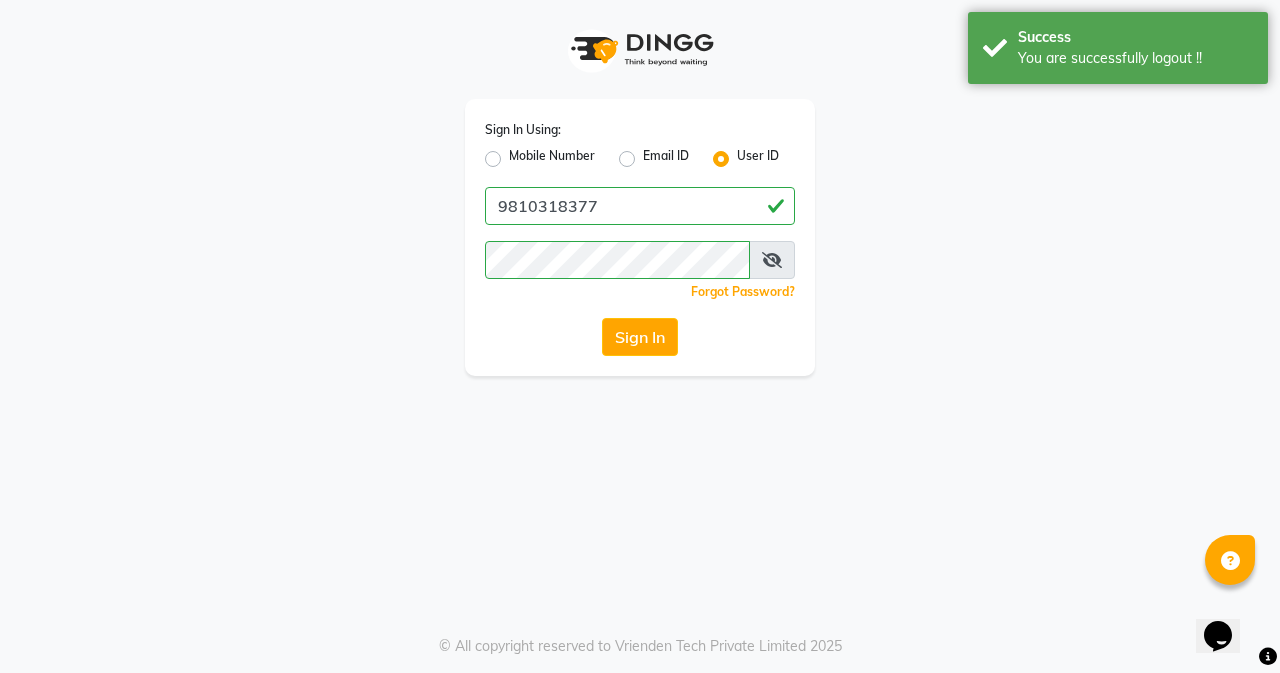 click on "Mobile Number" 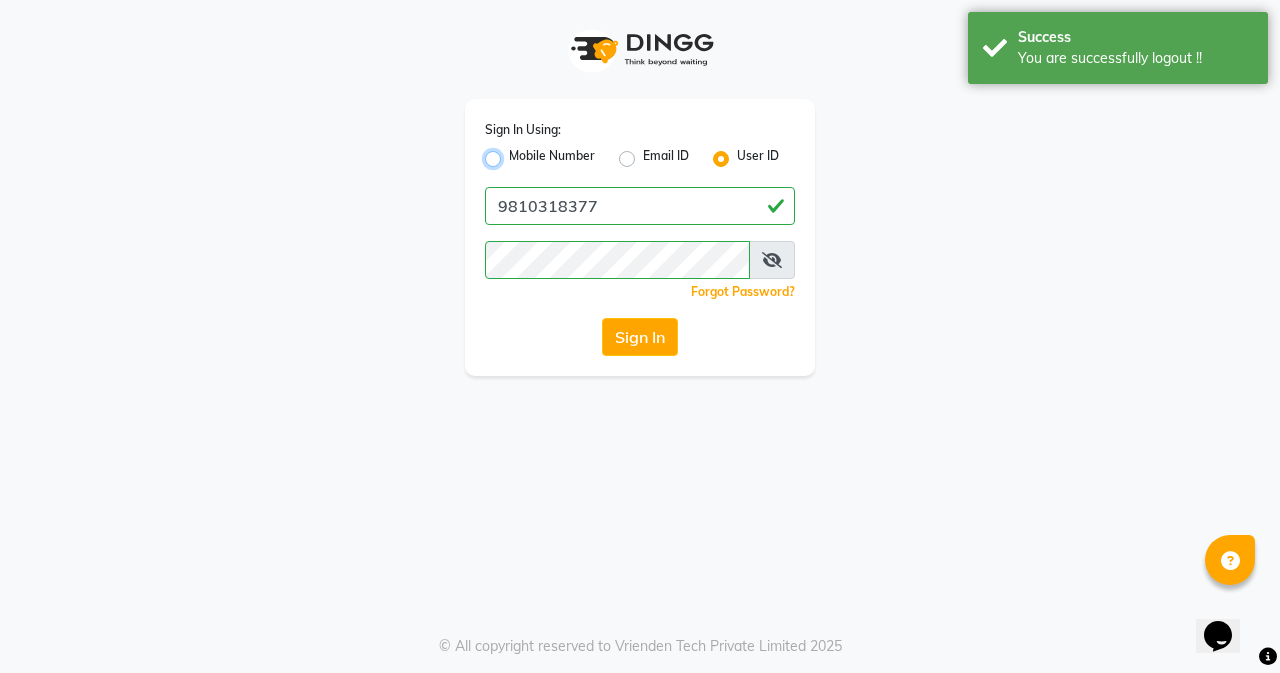 click on "Mobile Number" at bounding box center (515, 153) 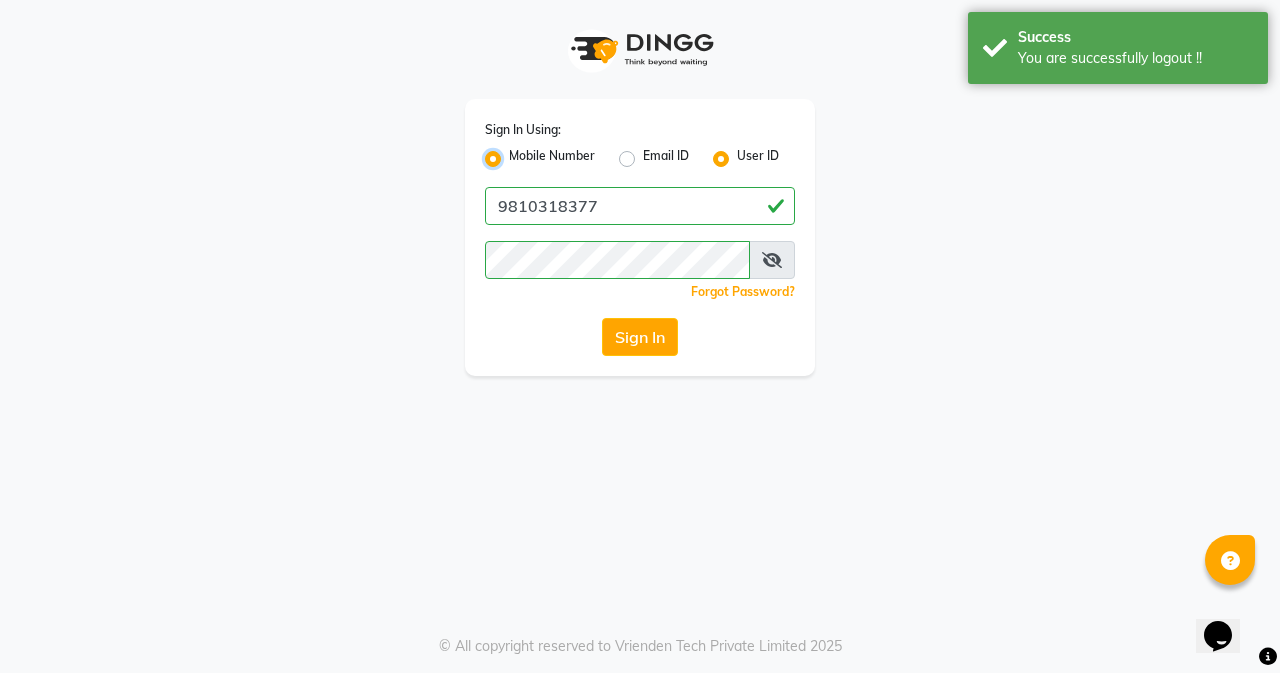 radio on "false" 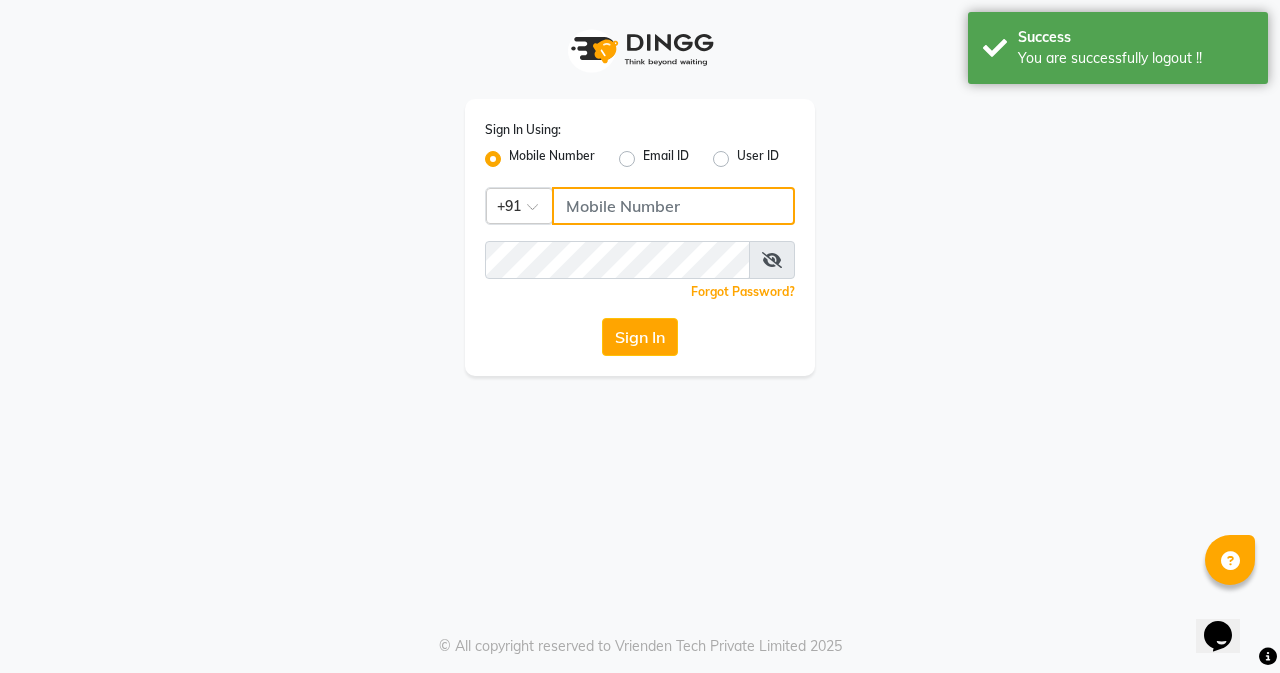 click 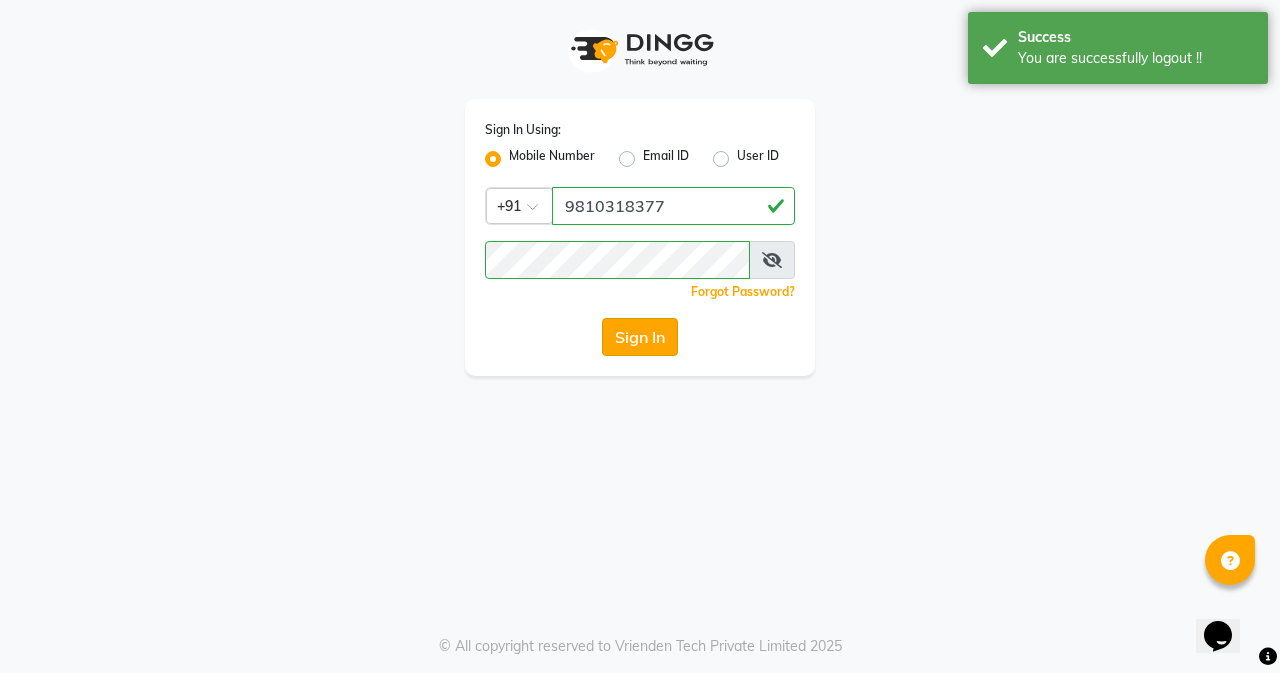 click on "Sign In" 